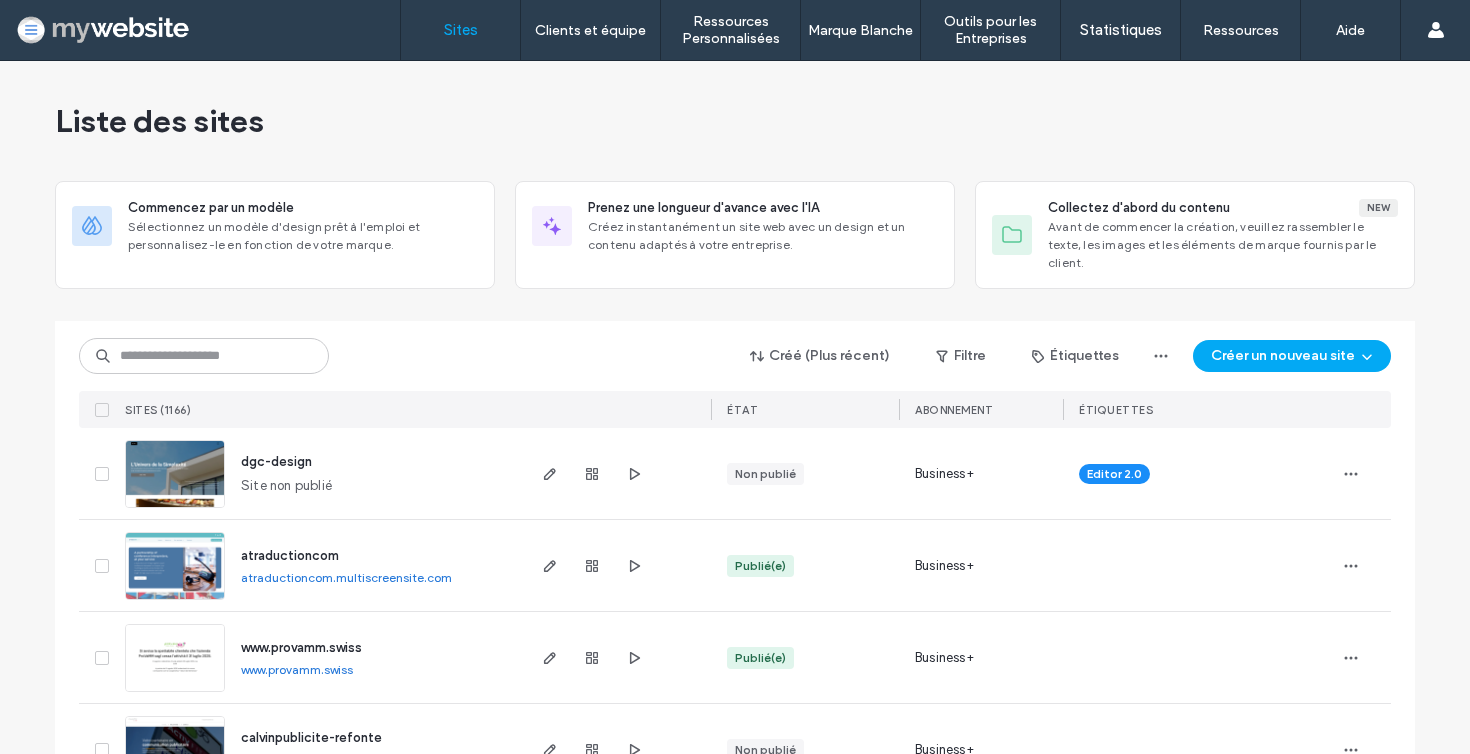 scroll, scrollTop: 0, scrollLeft: 0, axis: both 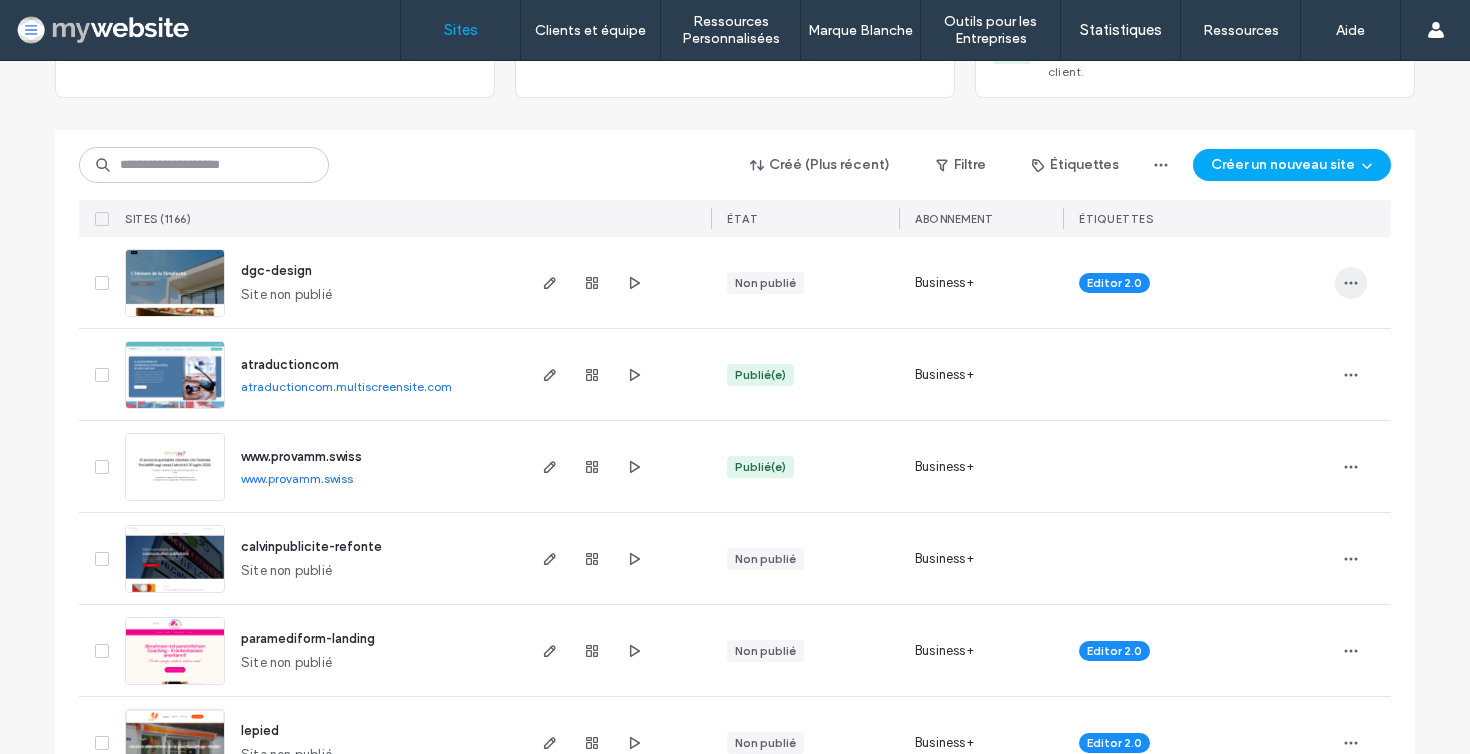click 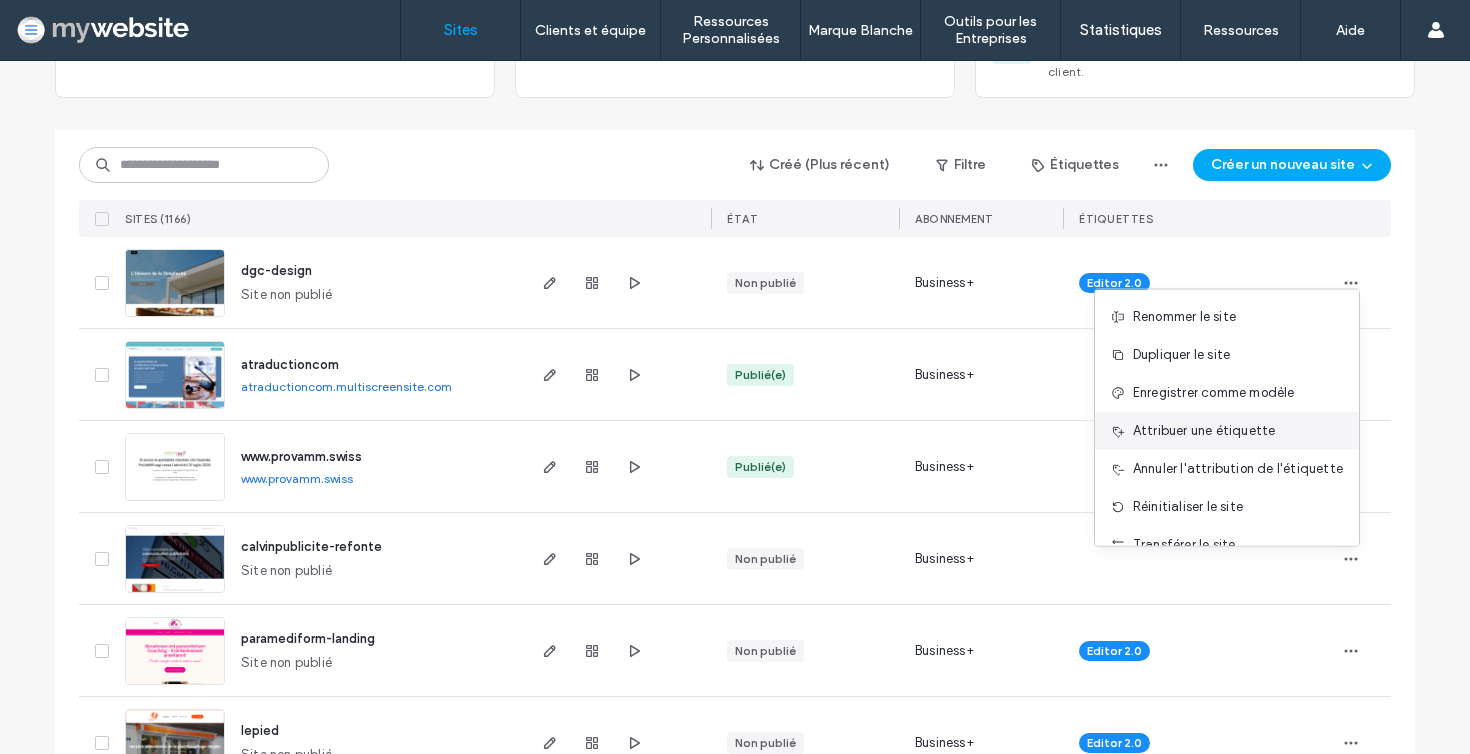 click on "Attribuer une étiquette" at bounding box center (1204, 431) 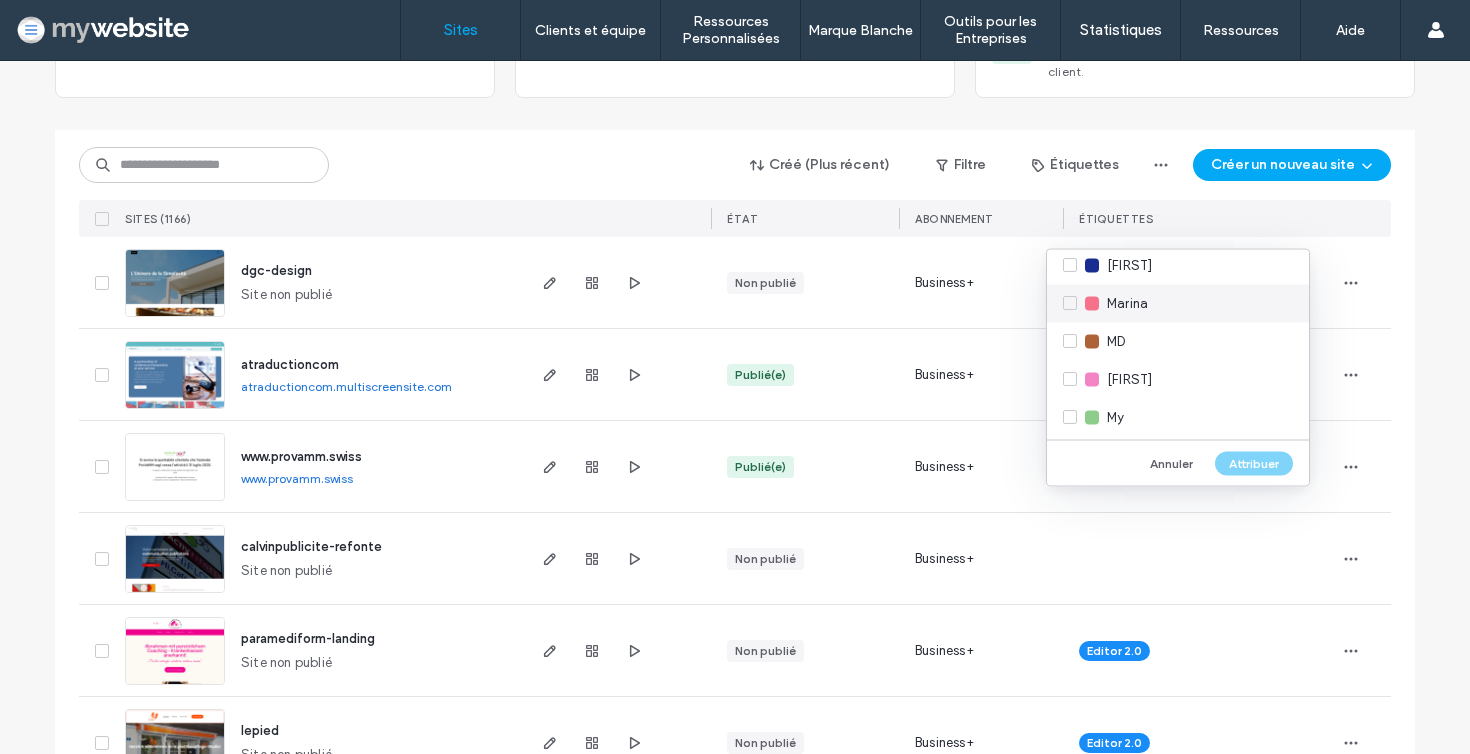 scroll, scrollTop: 690, scrollLeft: 0, axis: vertical 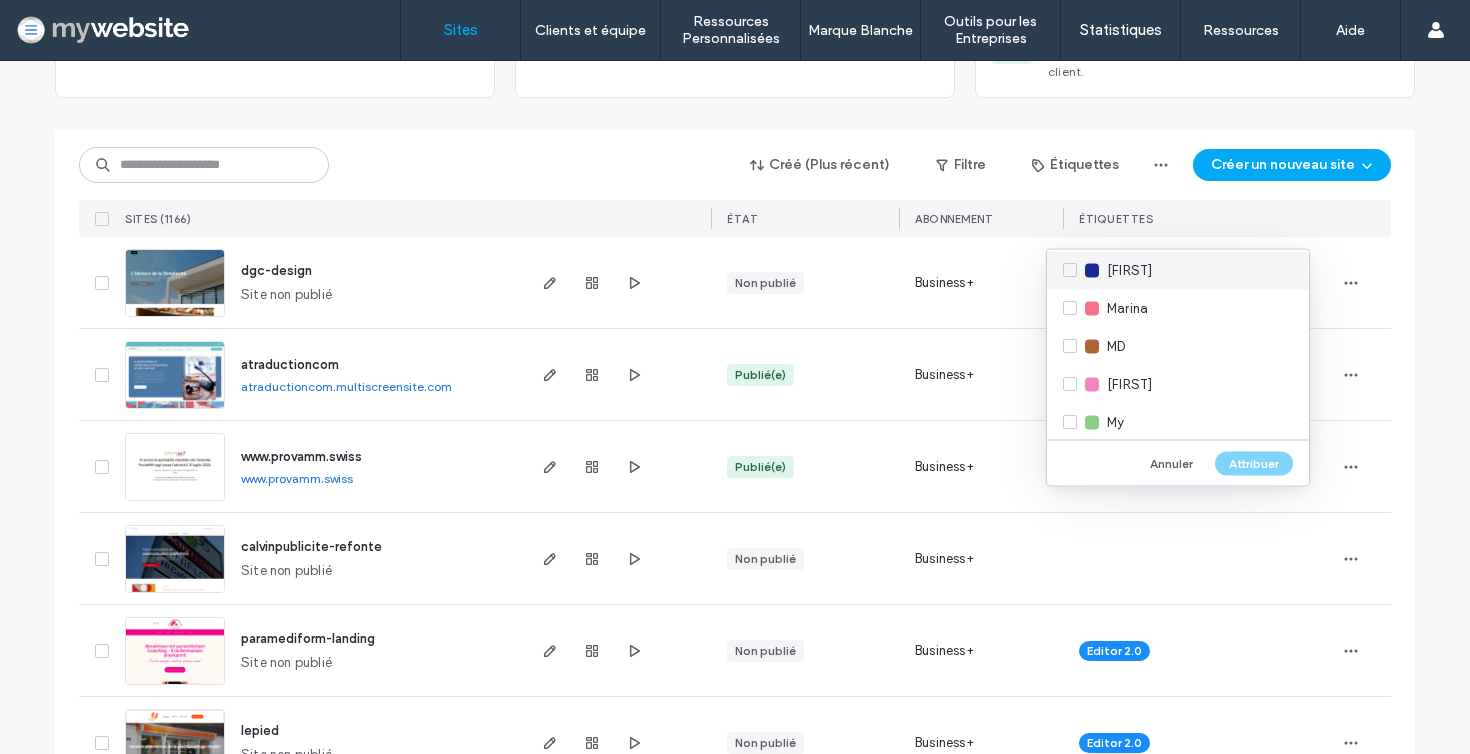 click on "[FIRST]" at bounding box center [1178, 271] 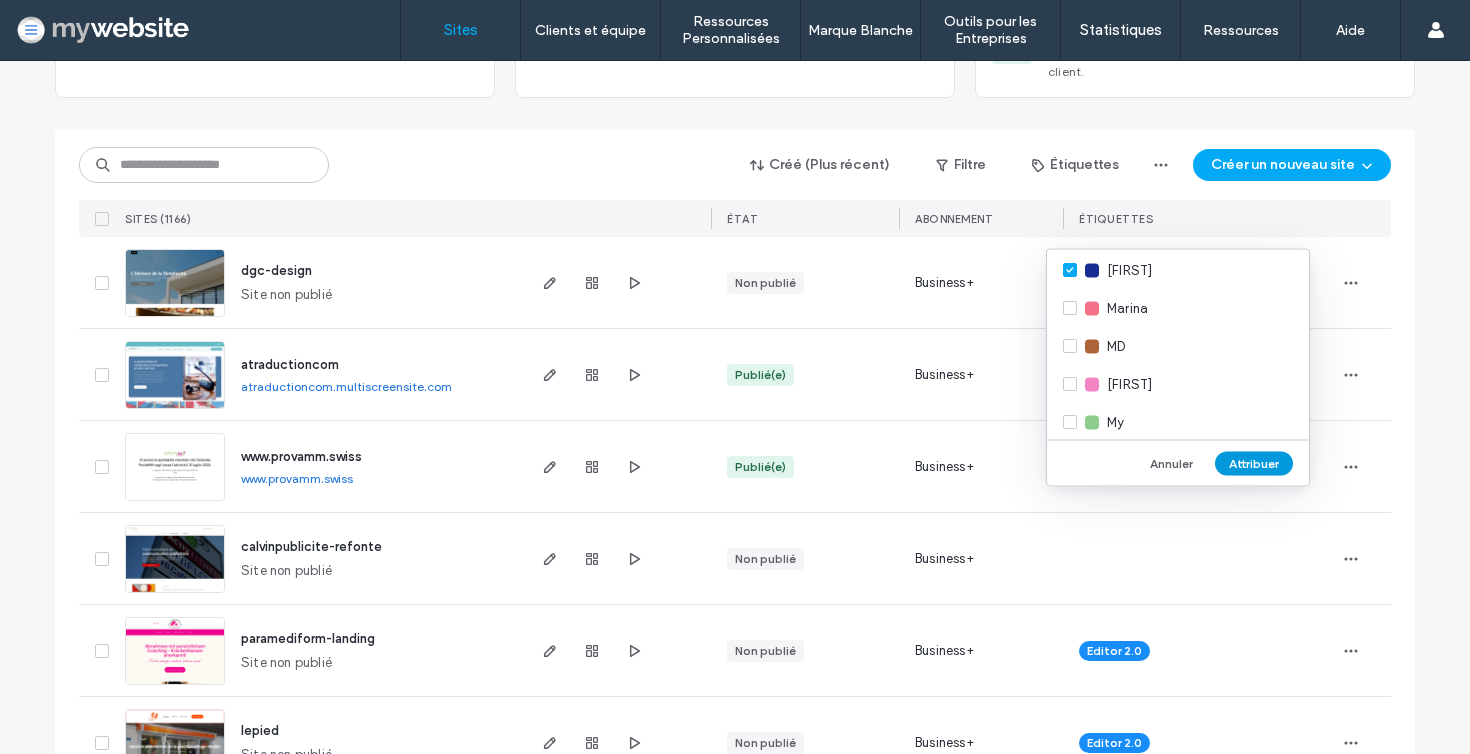 click on "Attribuer" at bounding box center [1254, 463] 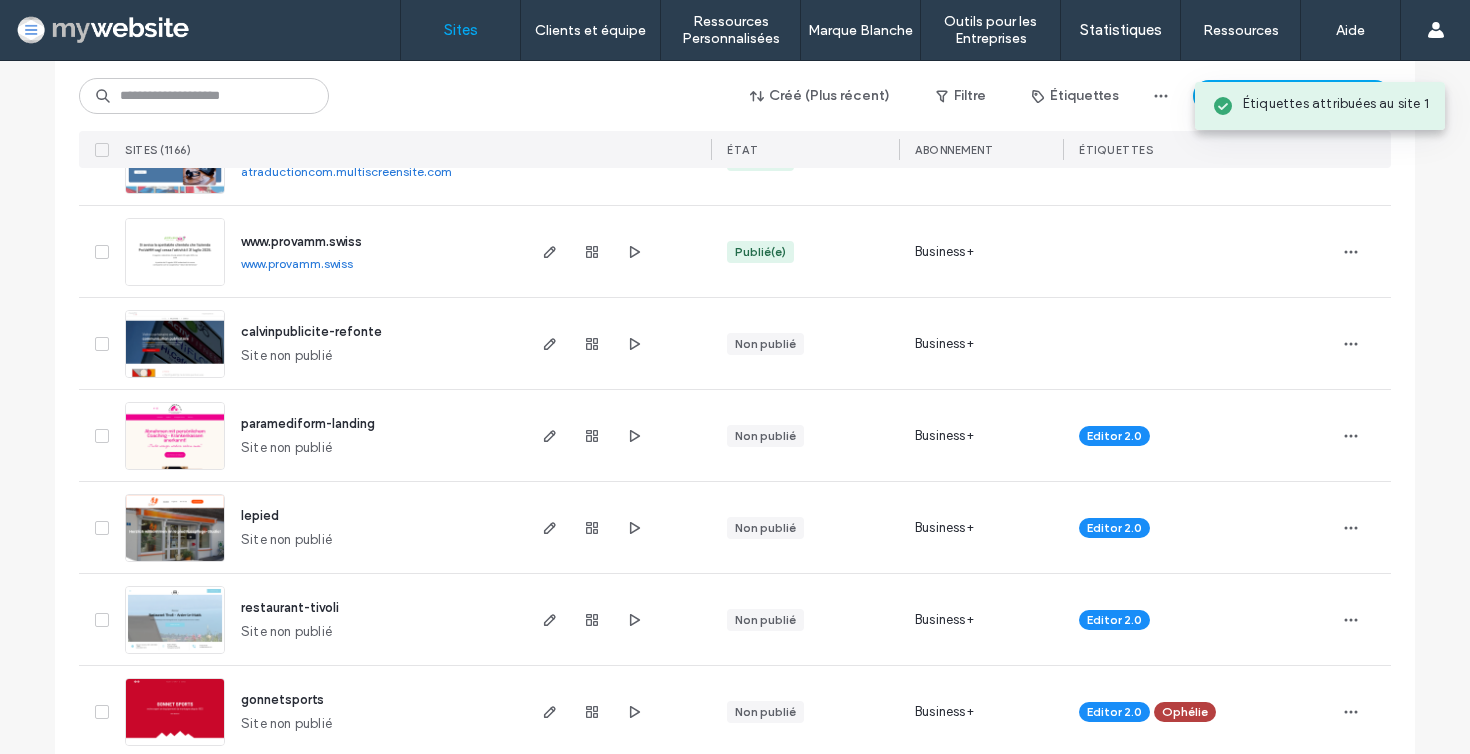 scroll, scrollTop: 407, scrollLeft: 0, axis: vertical 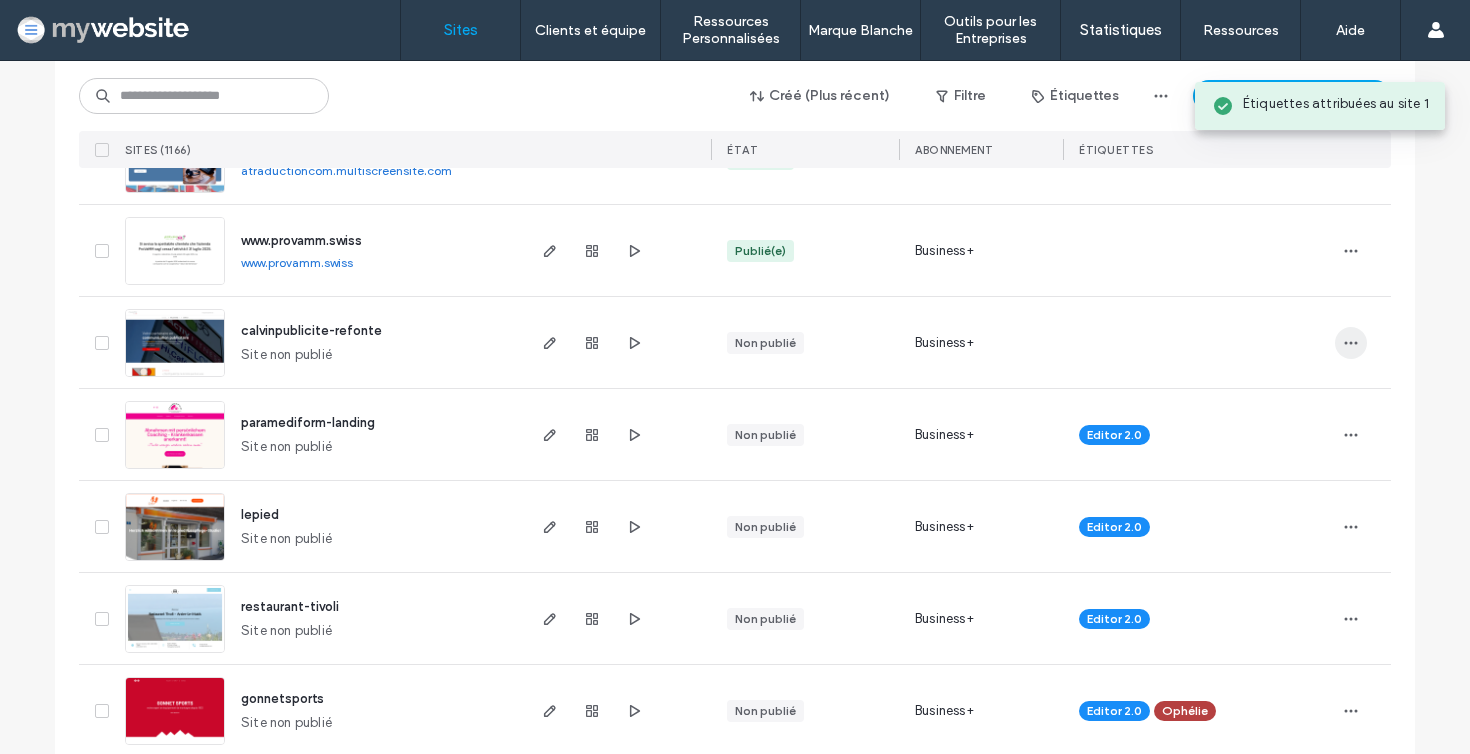 click at bounding box center [1351, 343] 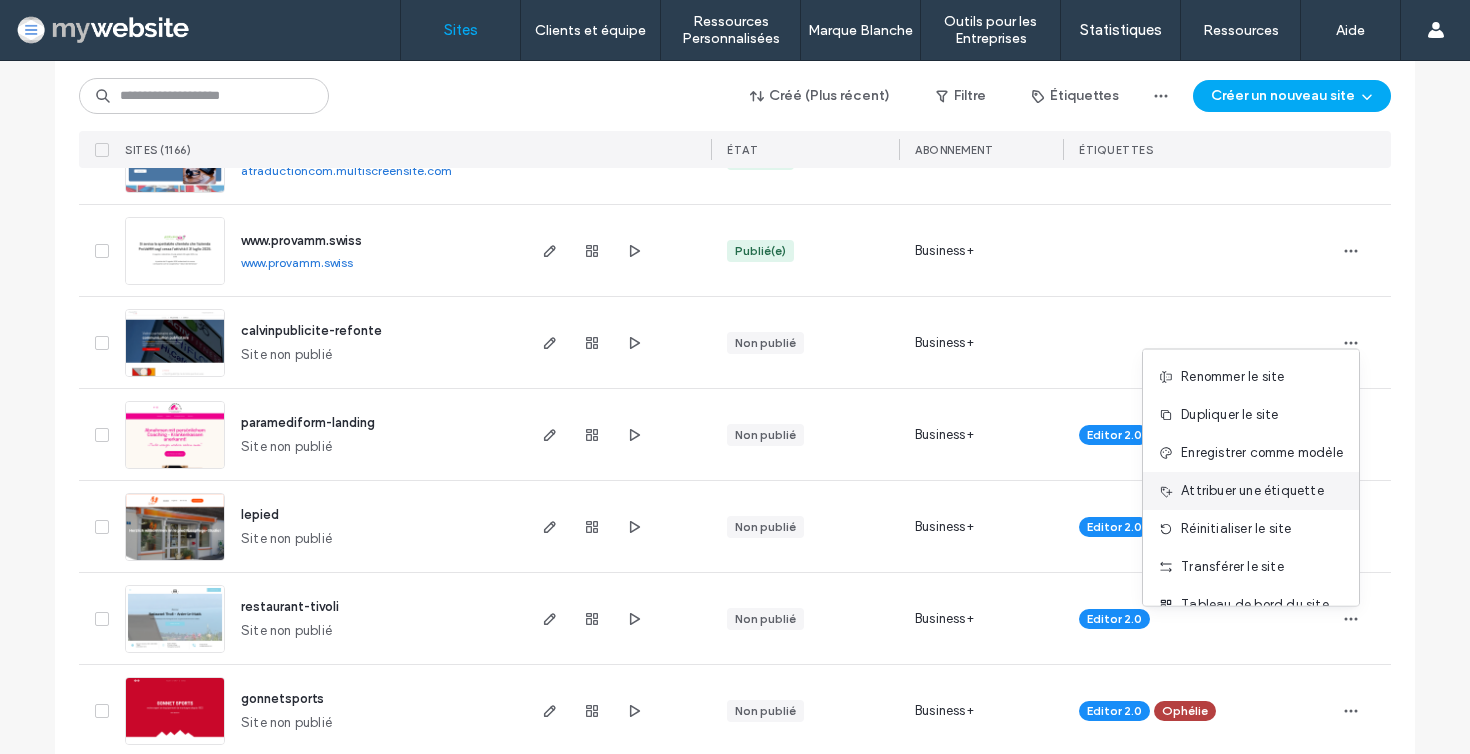 click on "Attribuer une étiquette" at bounding box center (1252, 491) 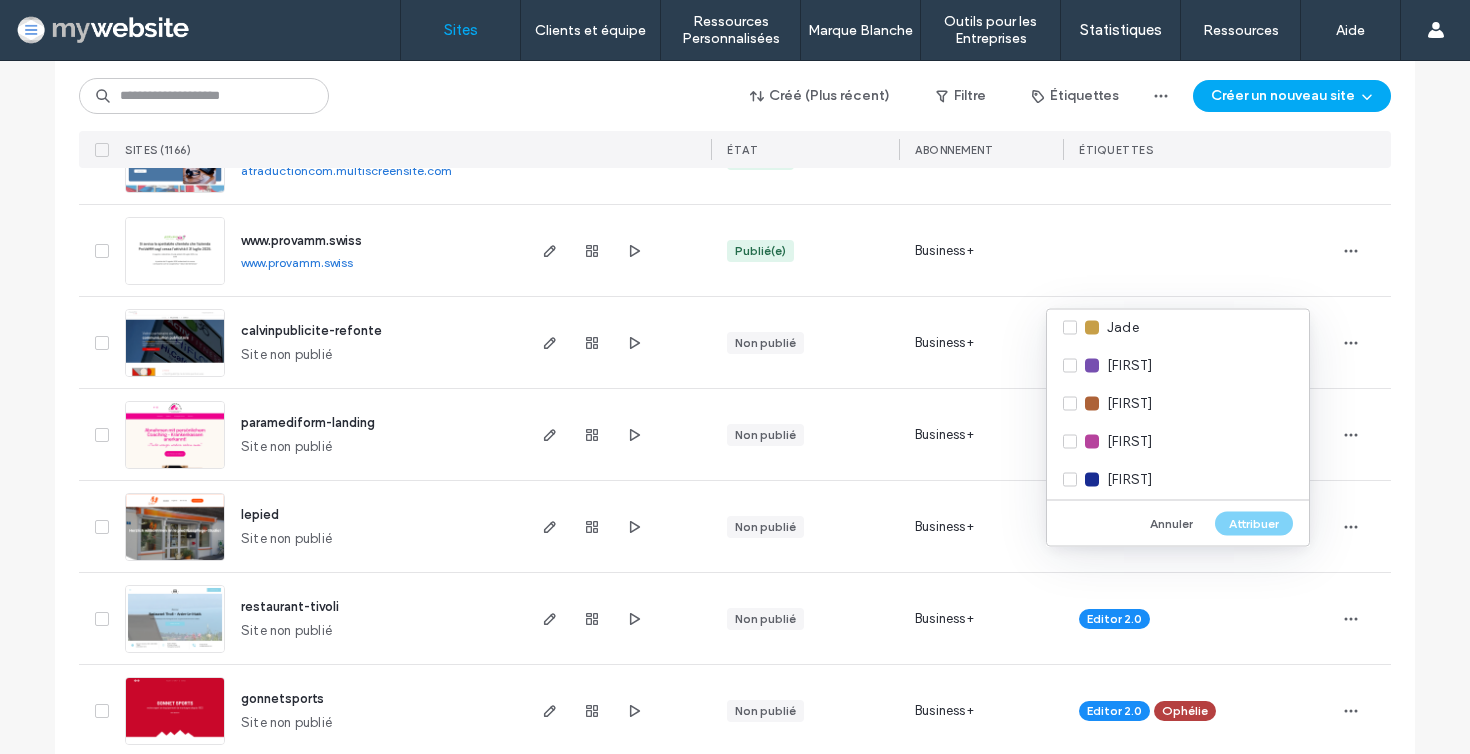 scroll, scrollTop: 565, scrollLeft: 0, axis: vertical 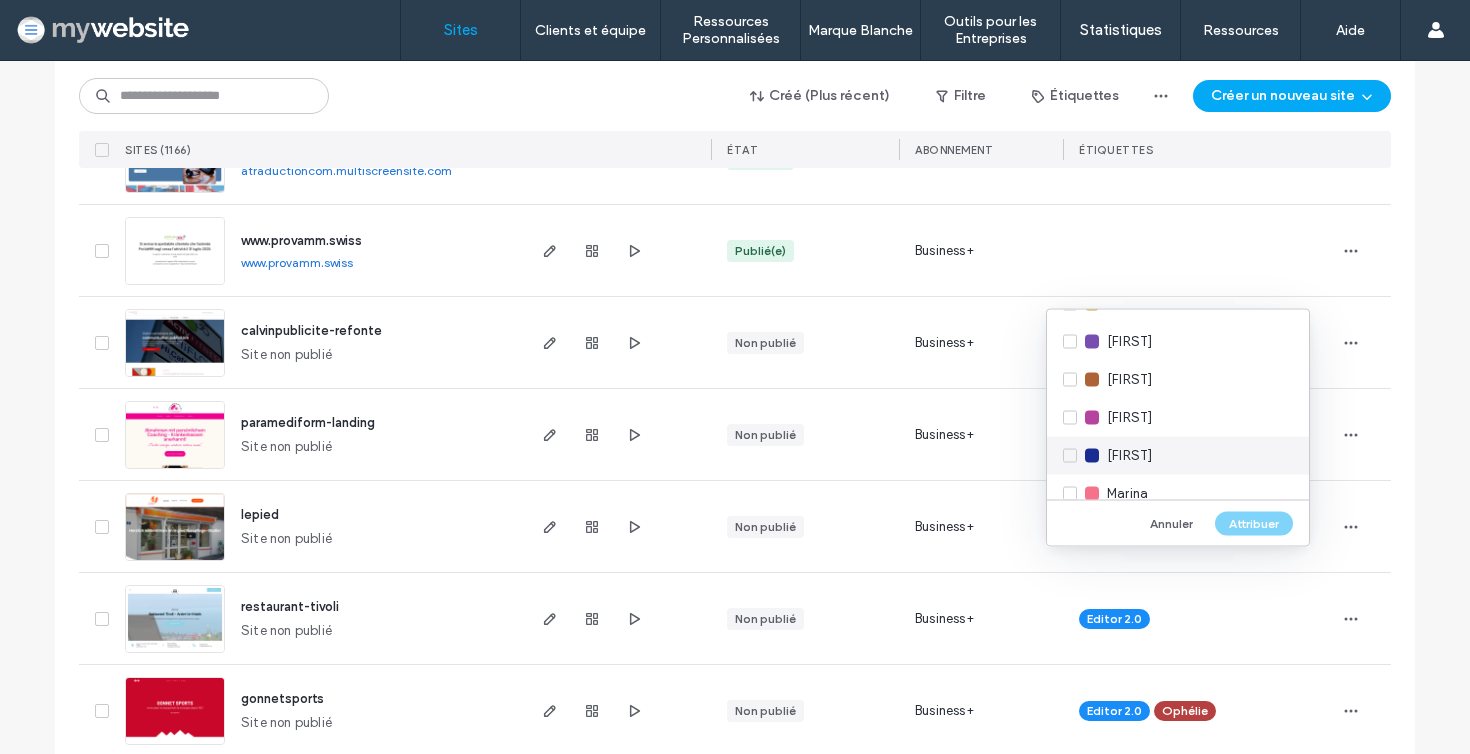 click on "[FIRST]" at bounding box center [1178, 456] 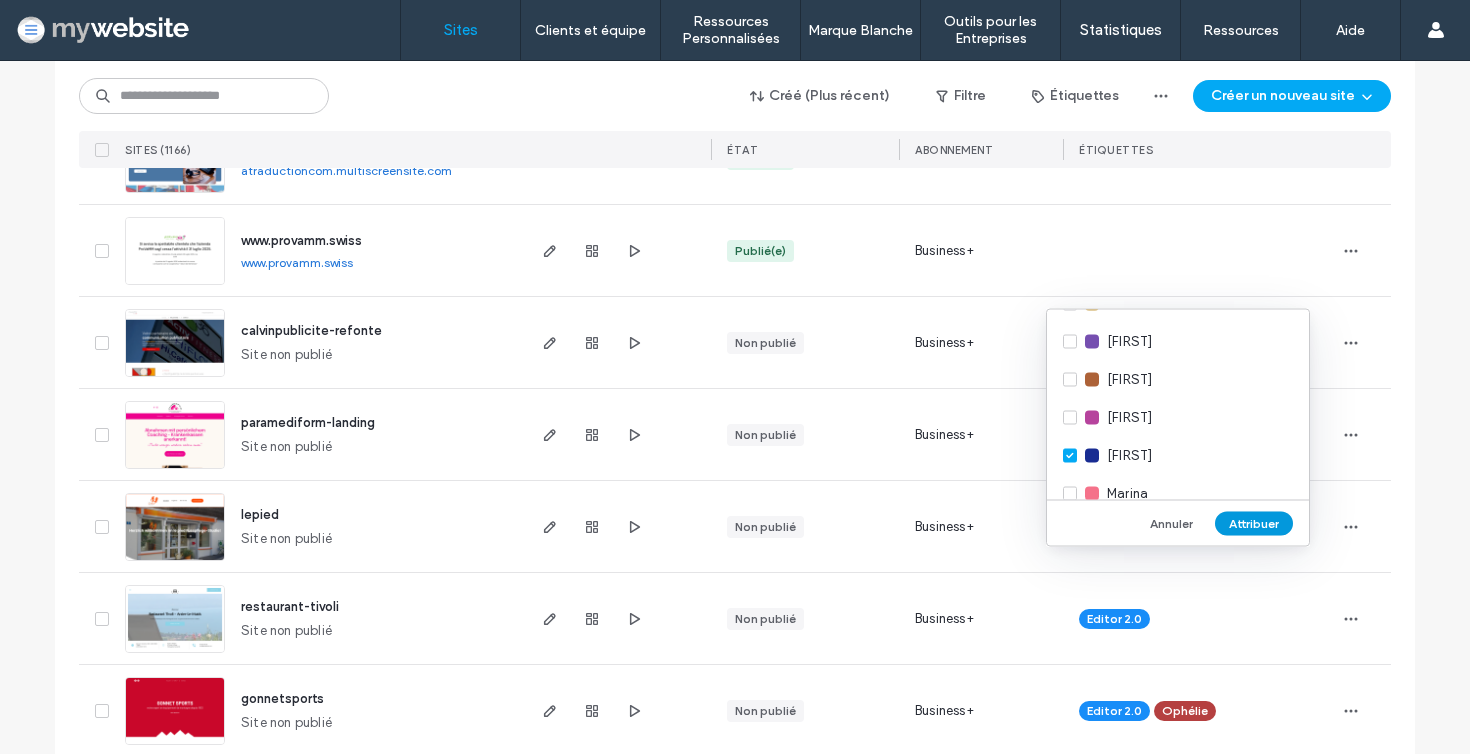click on "Attribuer" at bounding box center (1254, 523) 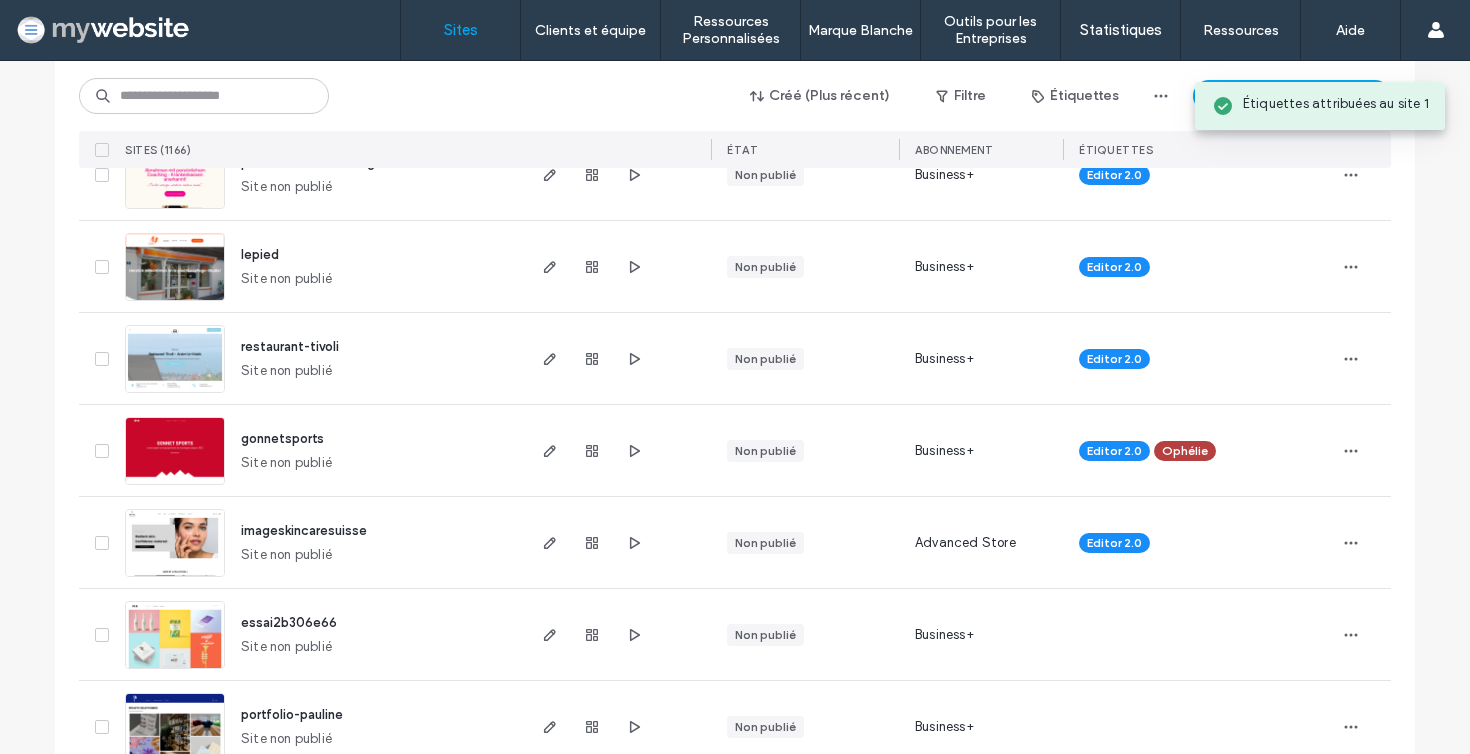 scroll, scrollTop: 644, scrollLeft: 0, axis: vertical 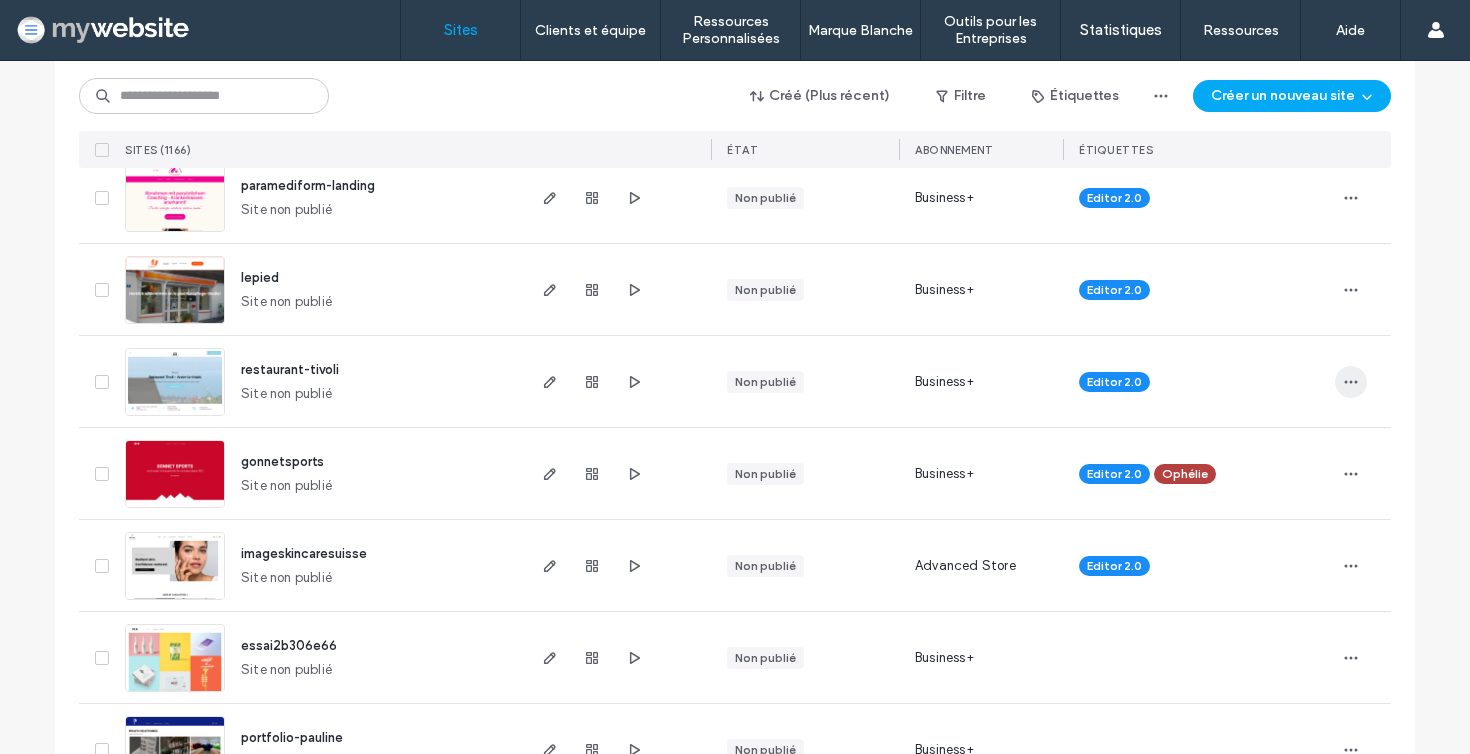 click 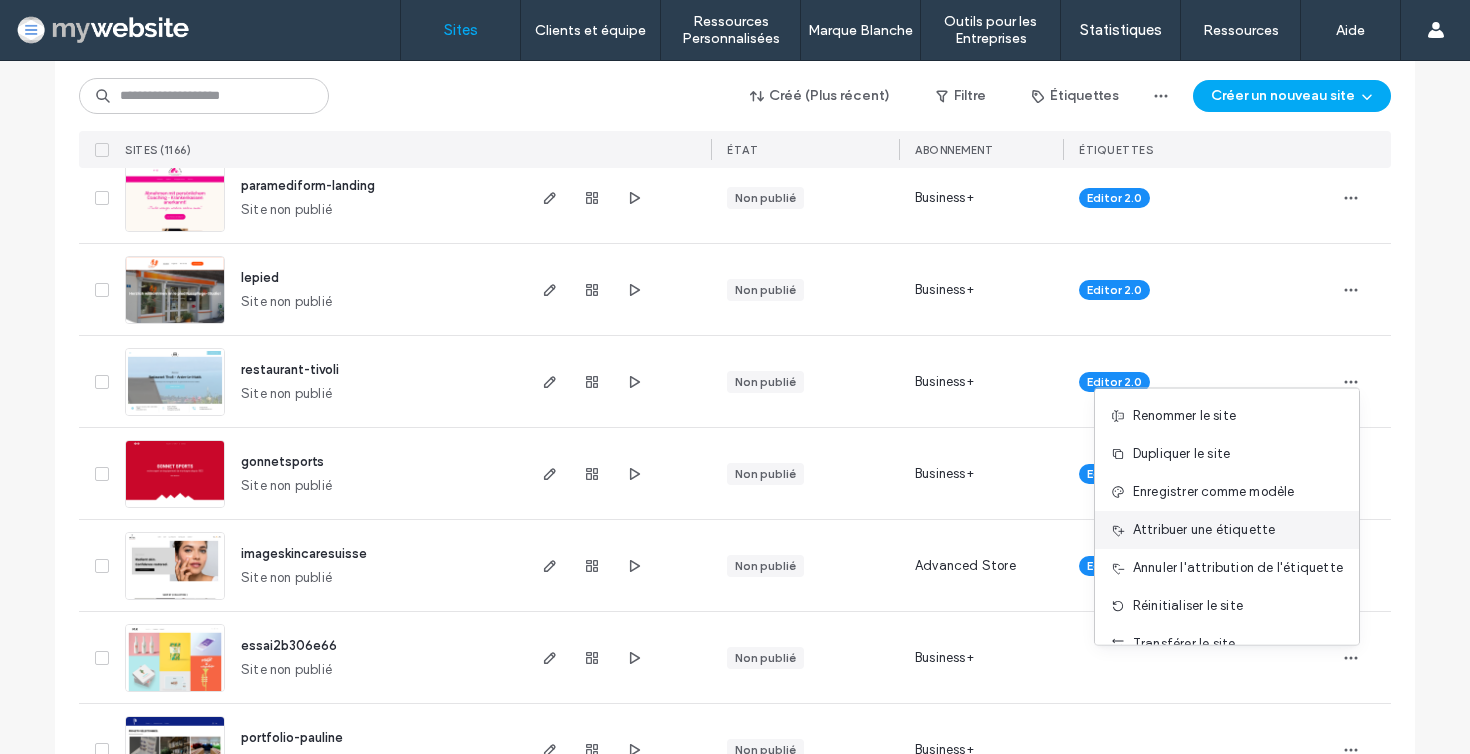 click on "Attribuer une étiquette" at bounding box center [1227, 530] 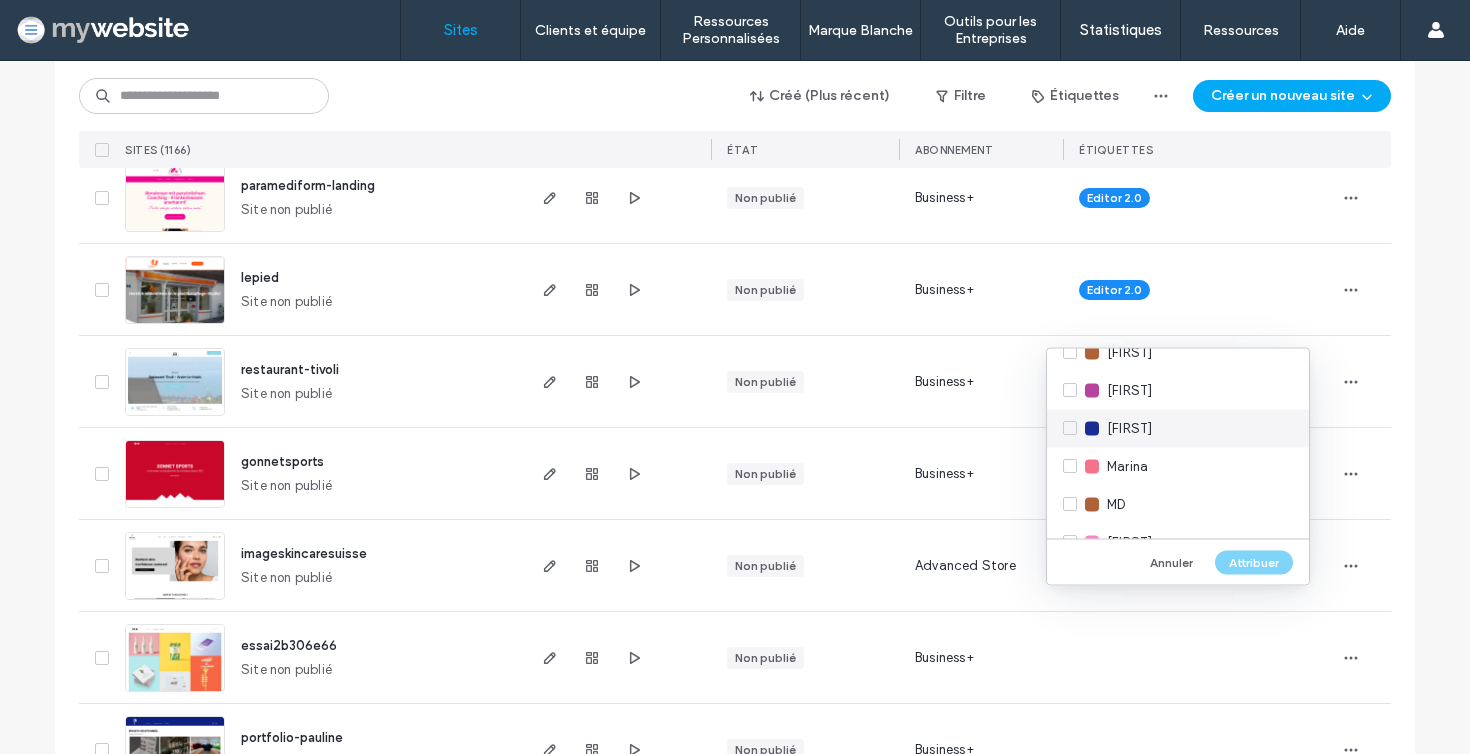 scroll, scrollTop: 630, scrollLeft: 0, axis: vertical 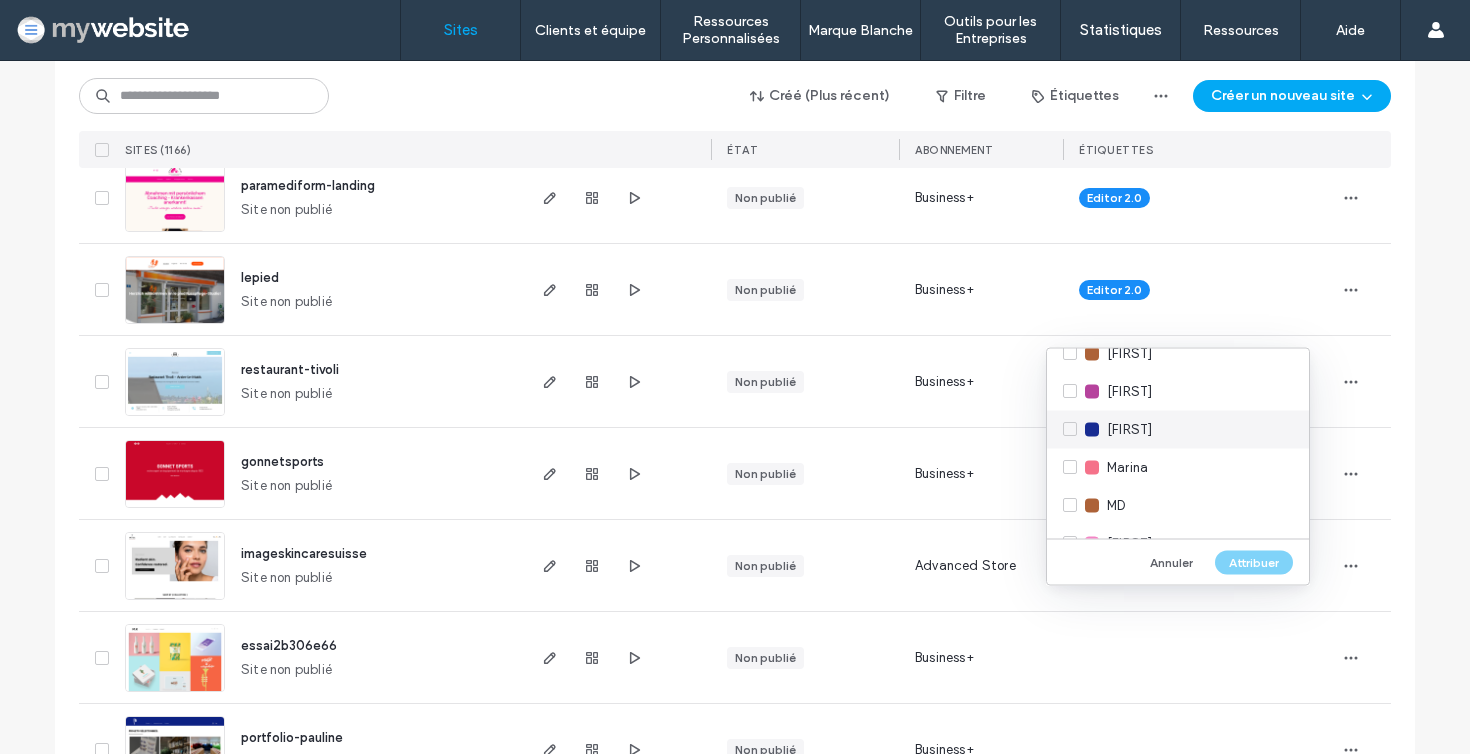 click on "[FIRST]" at bounding box center [1129, 430] 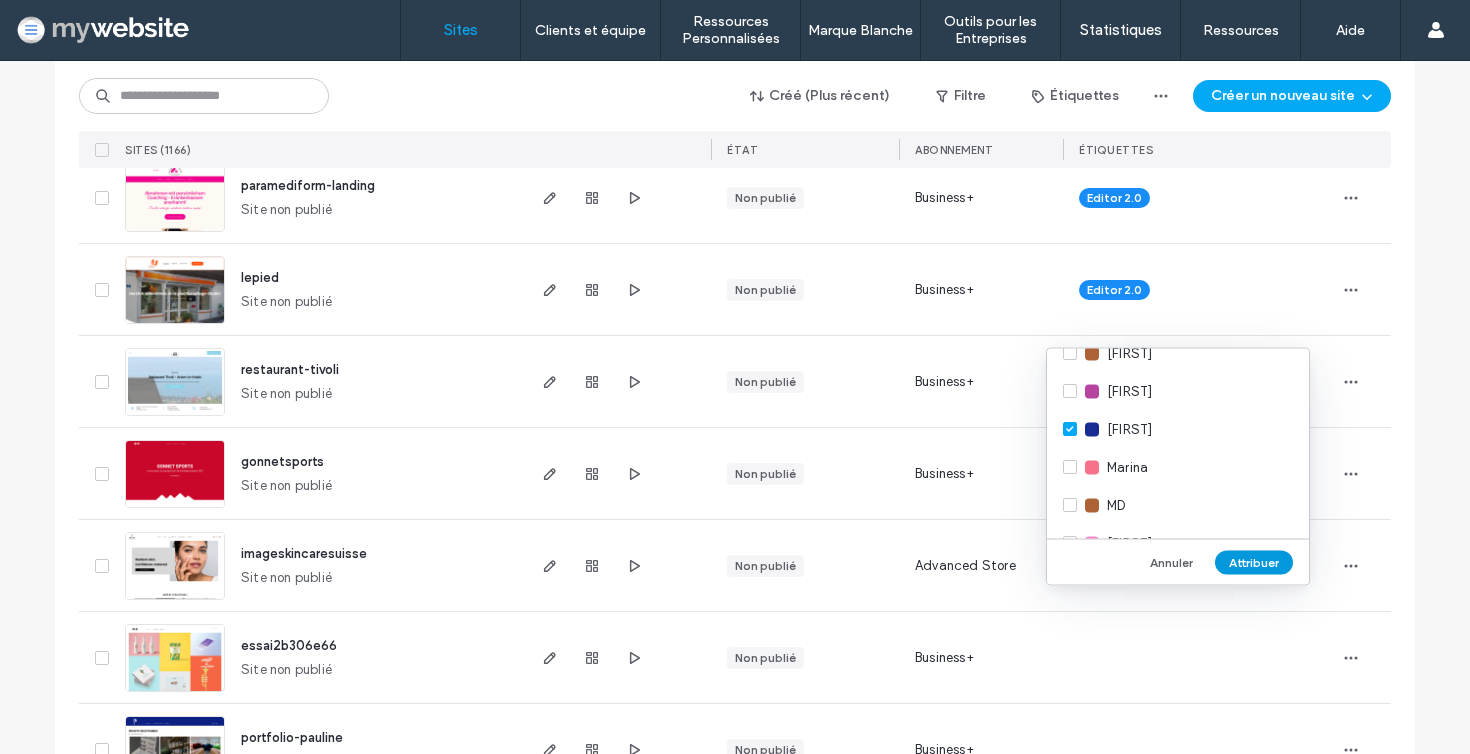 click on "Attribuer" at bounding box center [1254, 562] 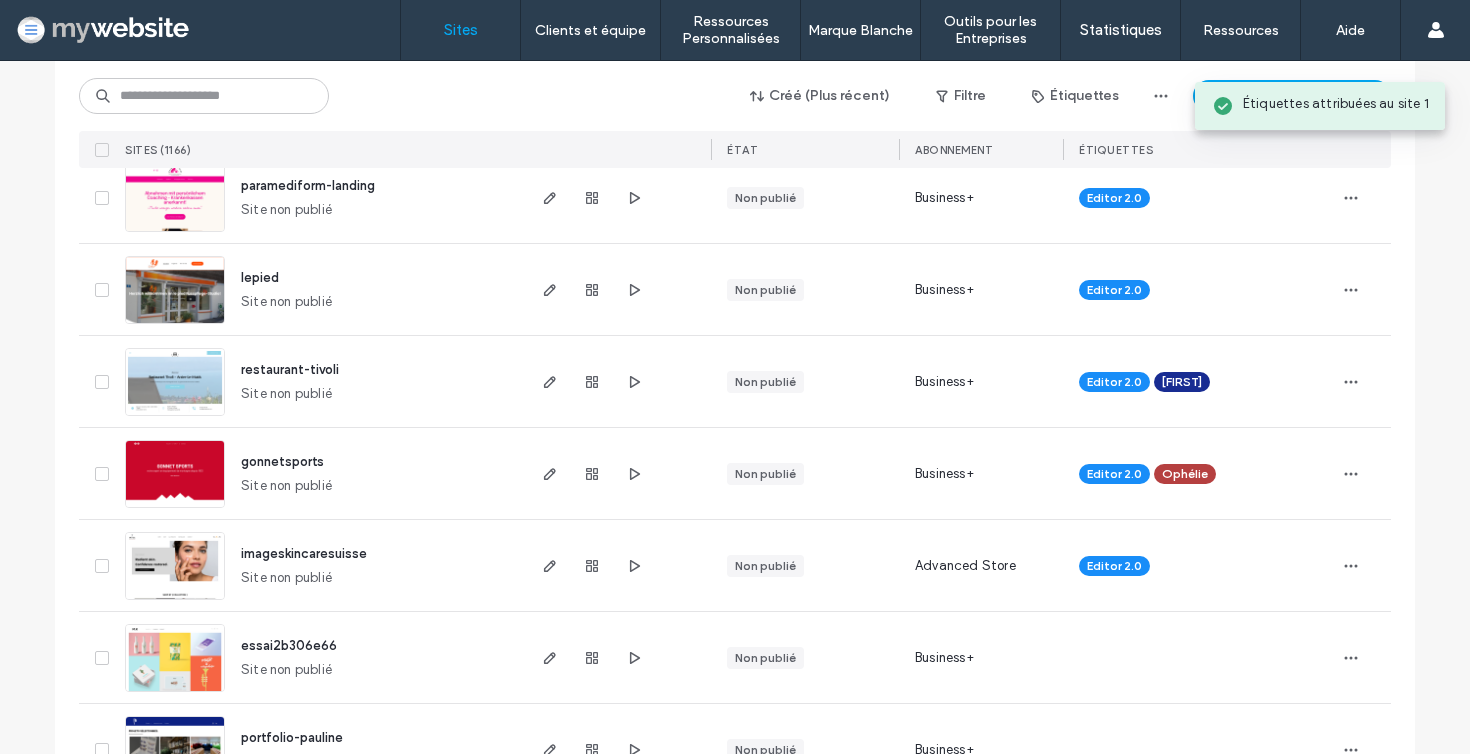 scroll, scrollTop: 656, scrollLeft: 0, axis: vertical 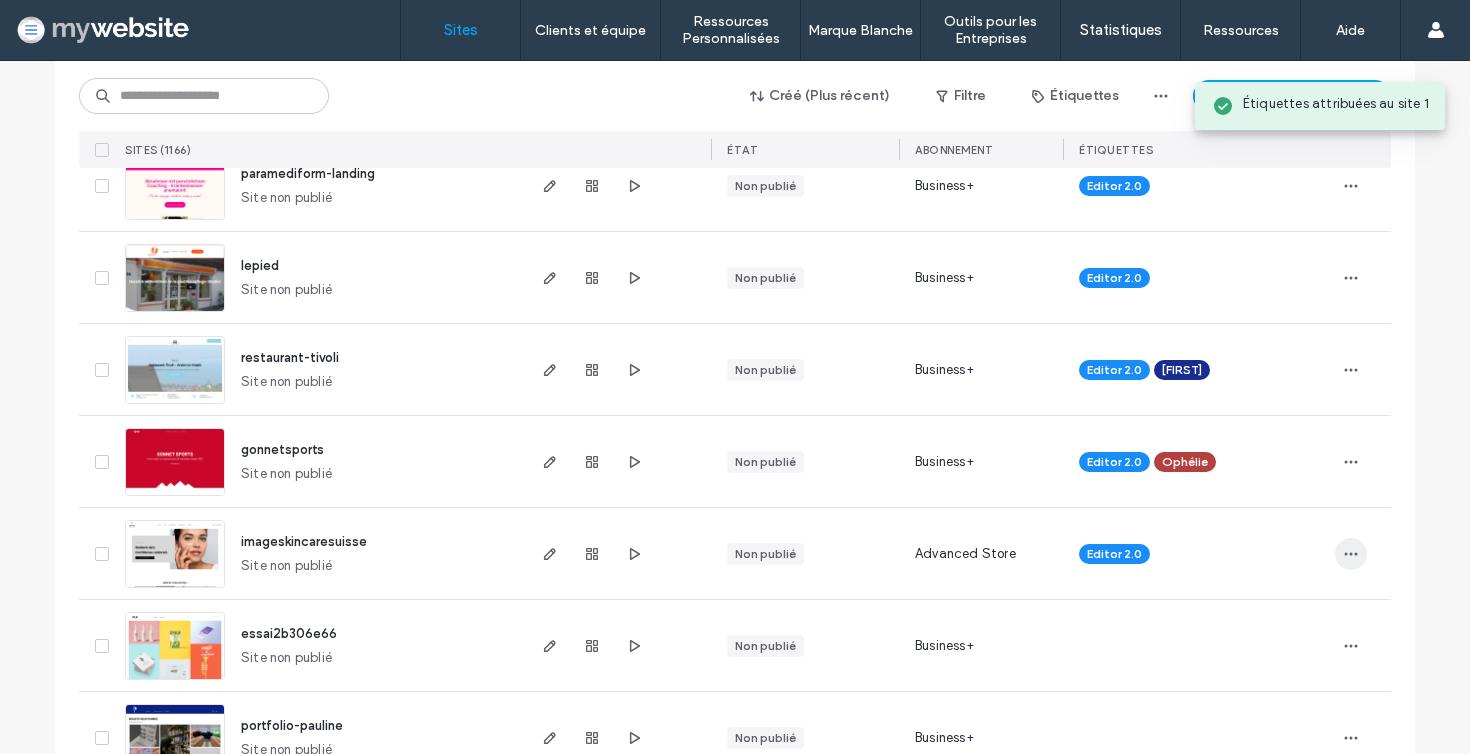 click 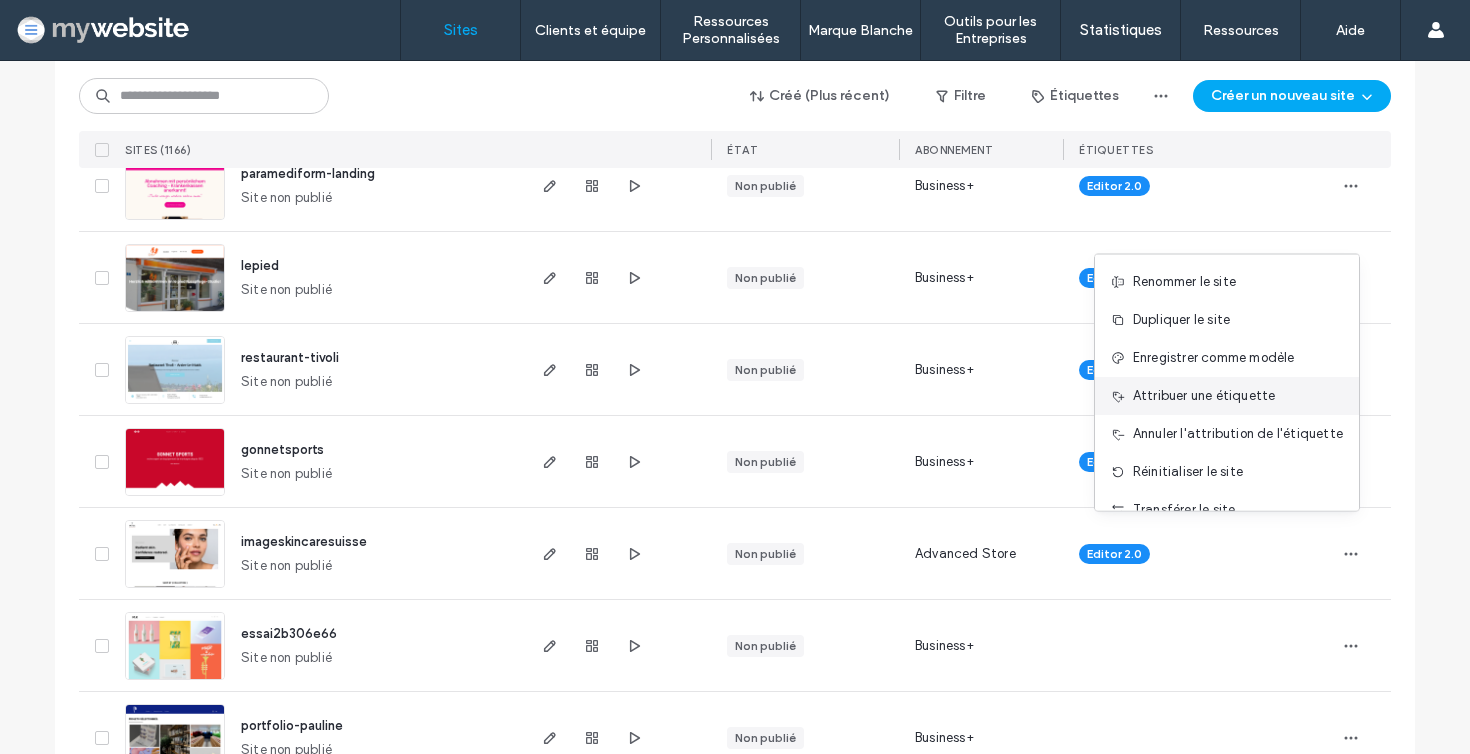 click on "Attribuer une étiquette" at bounding box center (1204, 396) 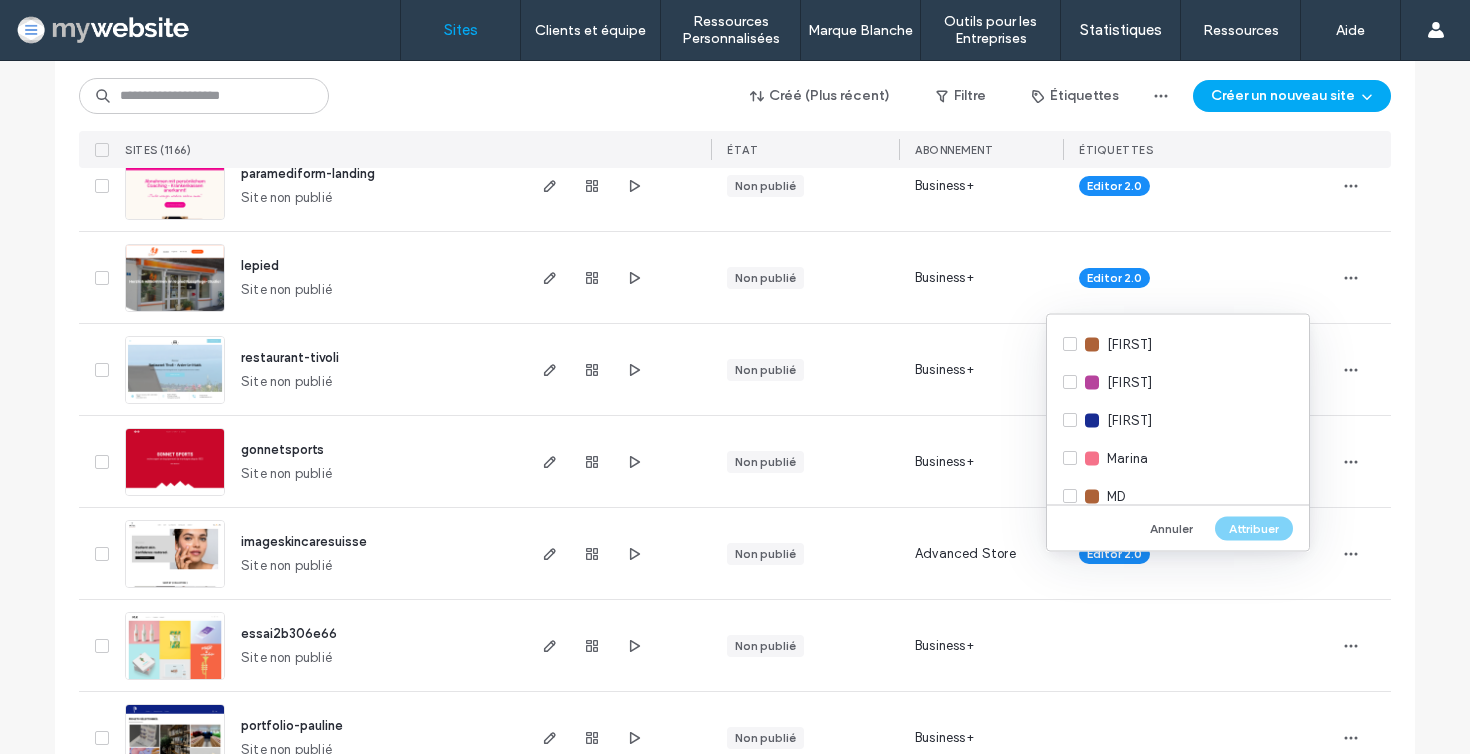 scroll, scrollTop: 620, scrollLeft: 0, axis: vertical 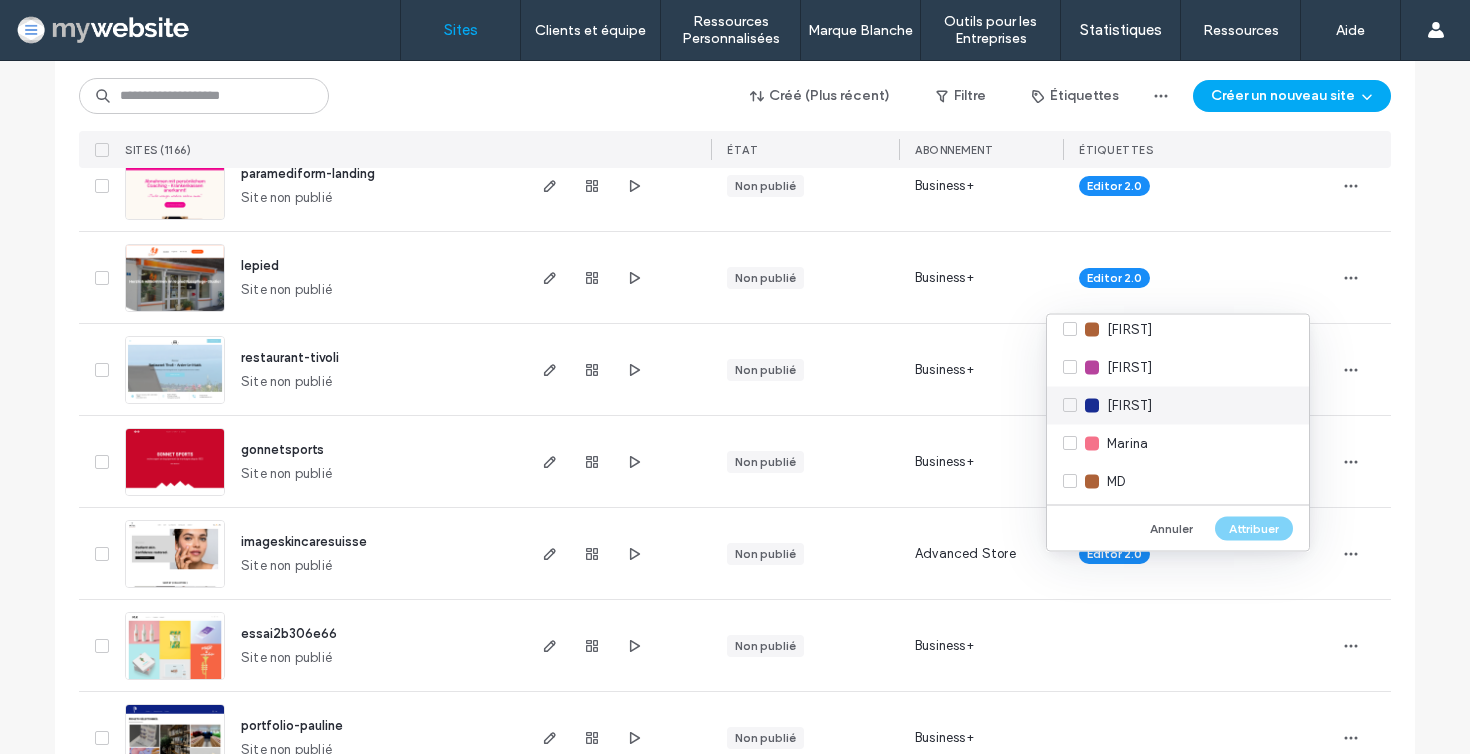 click on "[FIRST]" at bounding box center [1178, 406] 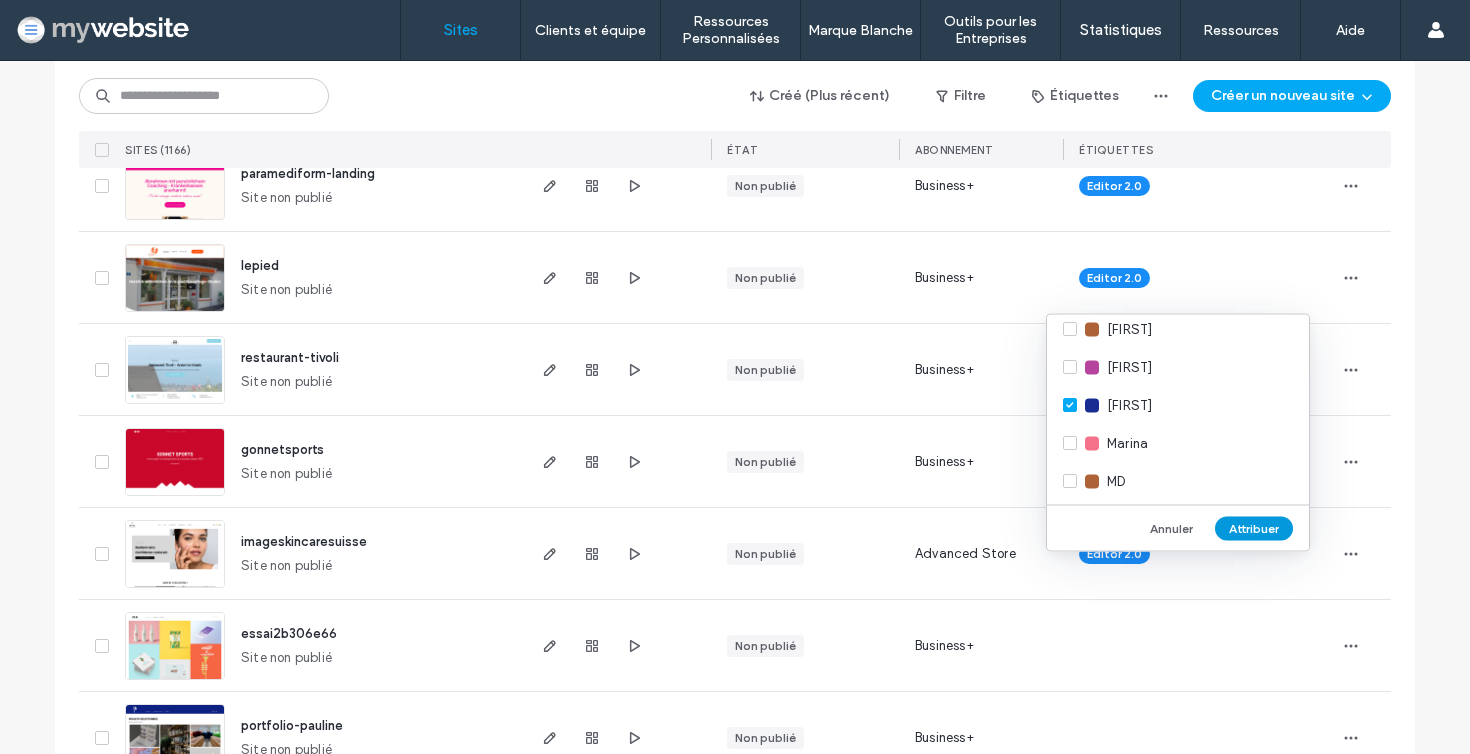 click on "Attribuer" at bounding box center (1254, 528) 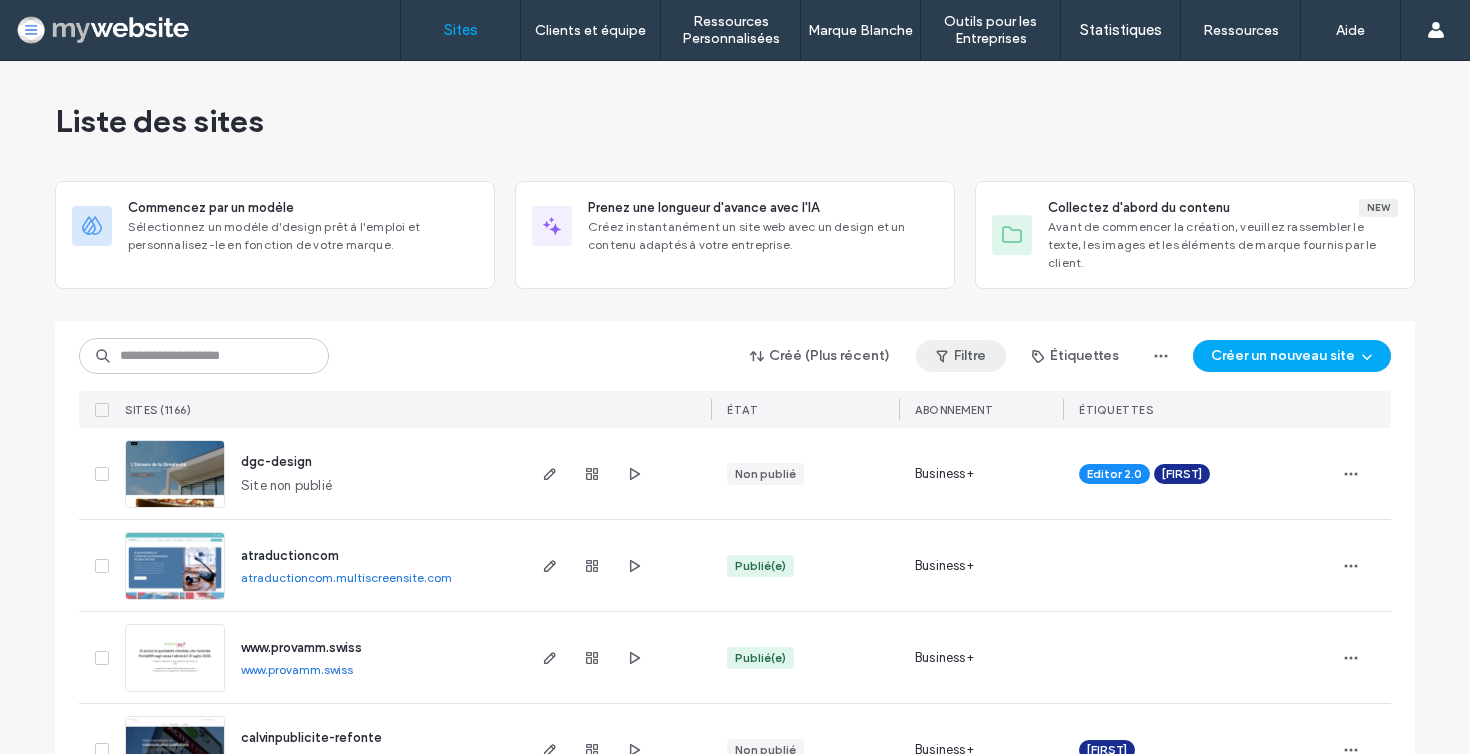 scroll, scrollTop: 0, scrollLeft: 0, axis: both 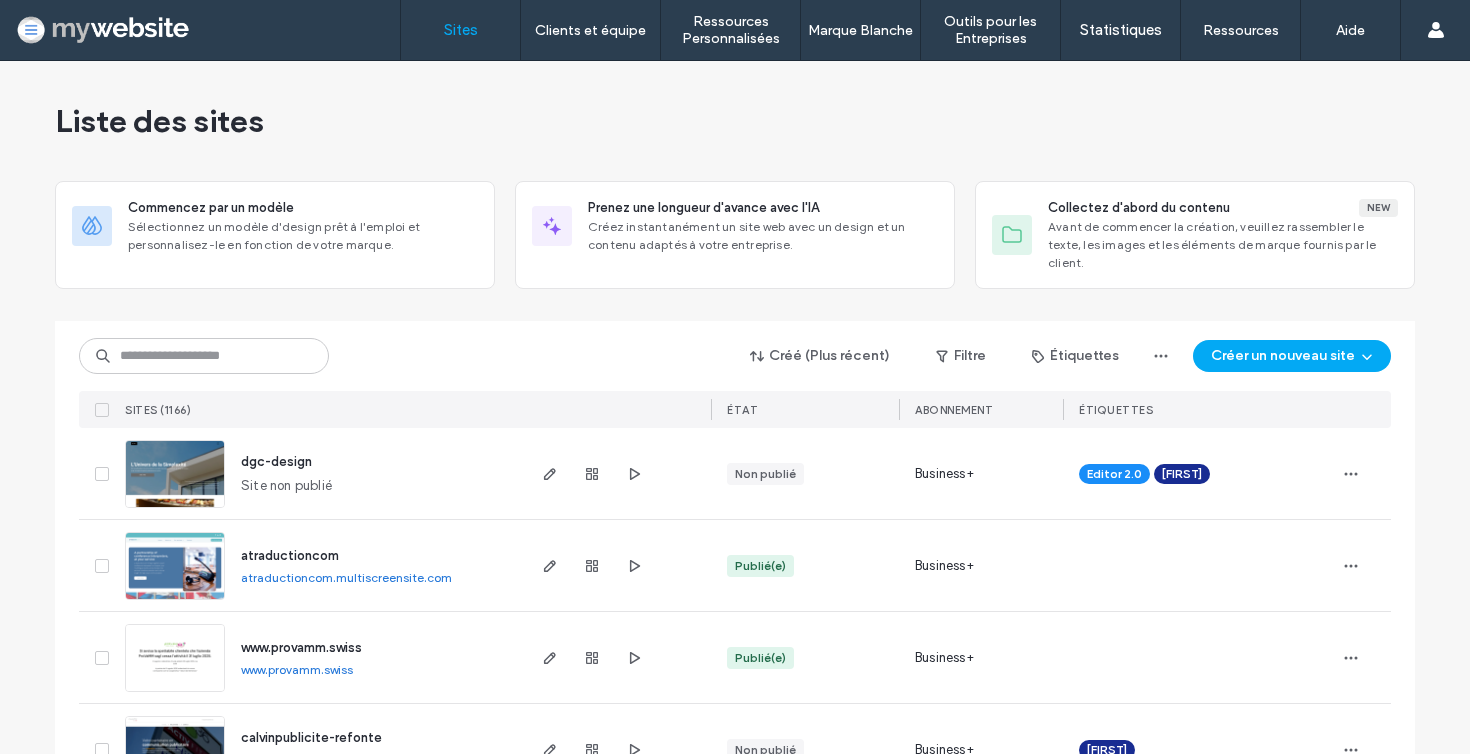 click on "Créé (Plus récent) Filtre Étiquettes Créer un nouveau site" at bounding box center [735, 356] 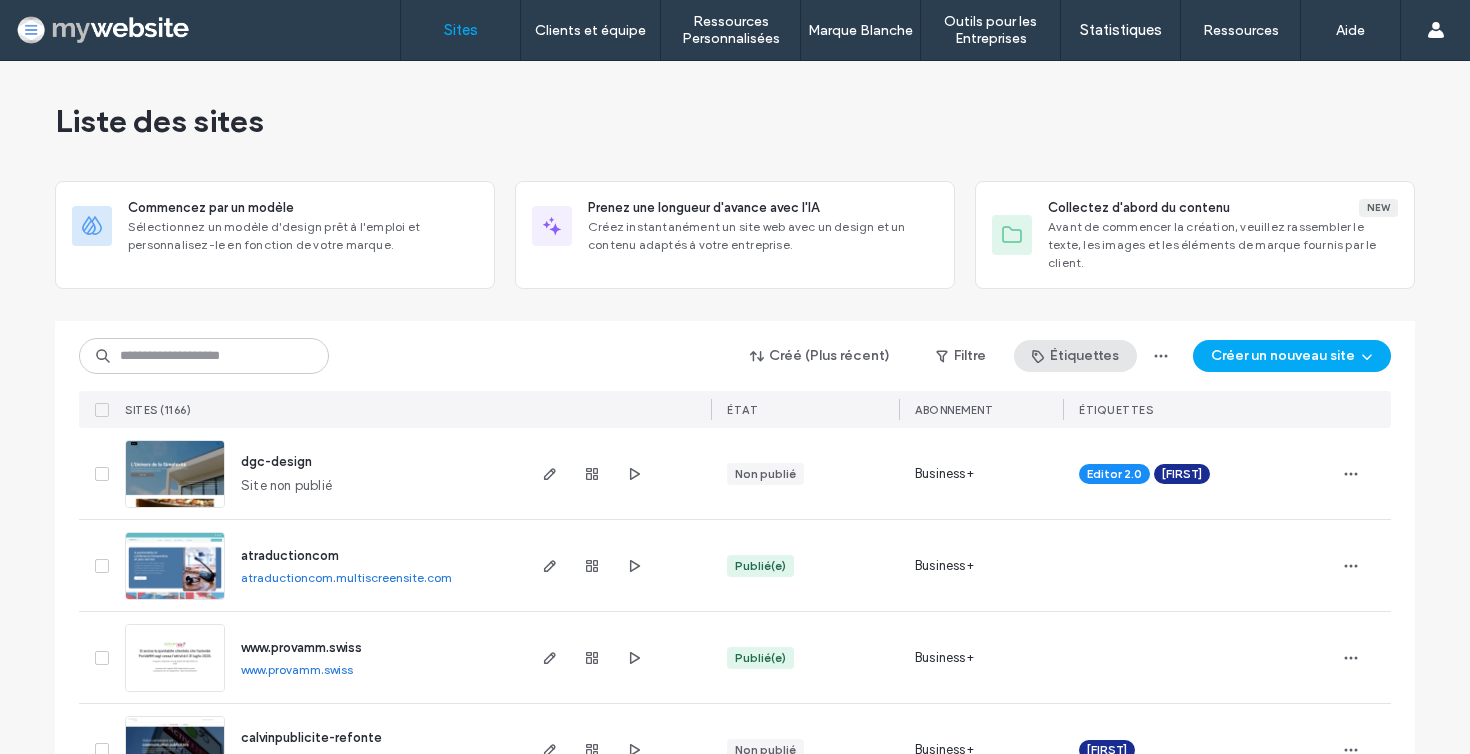 click on "Étiquettes" at bounding box center [1075, 356] 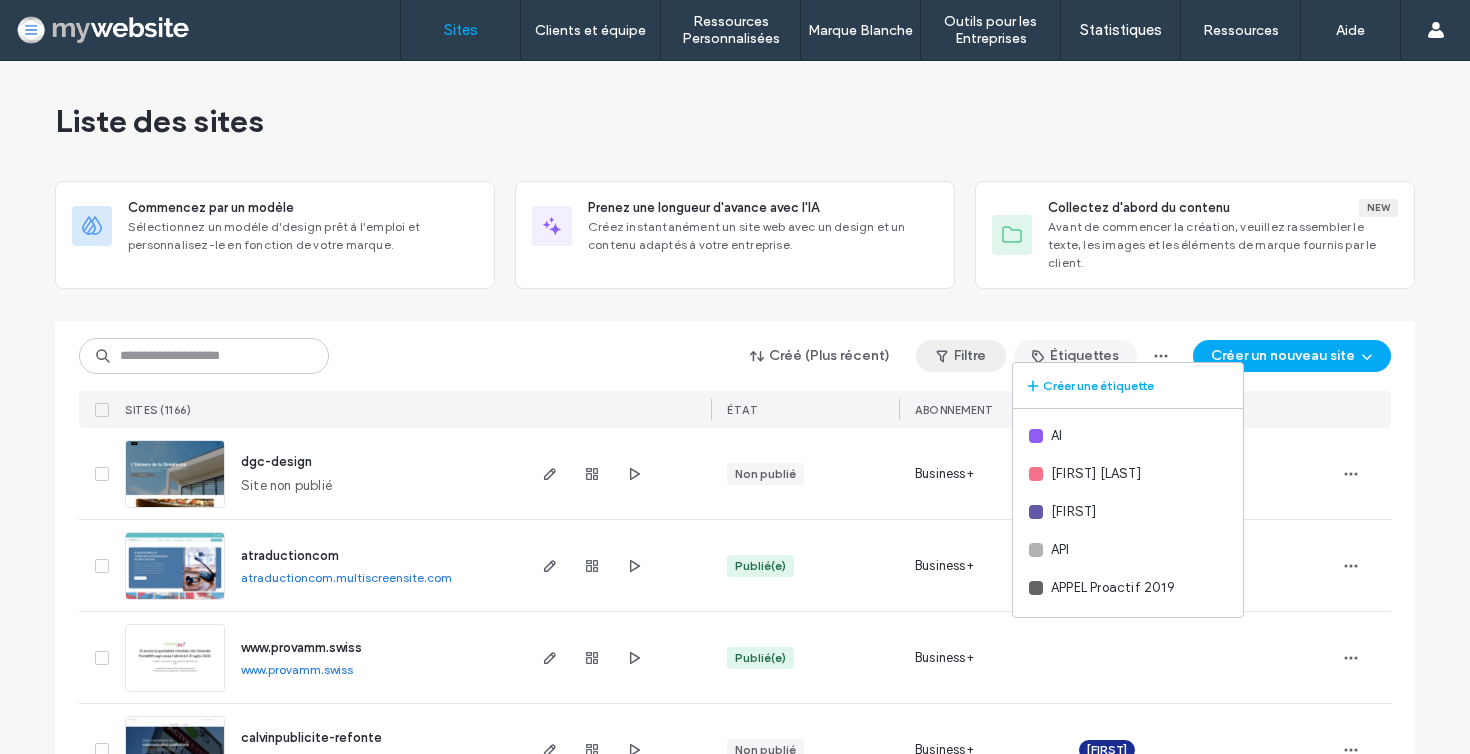 click on "Filtre" at bounding box center (961, 356) 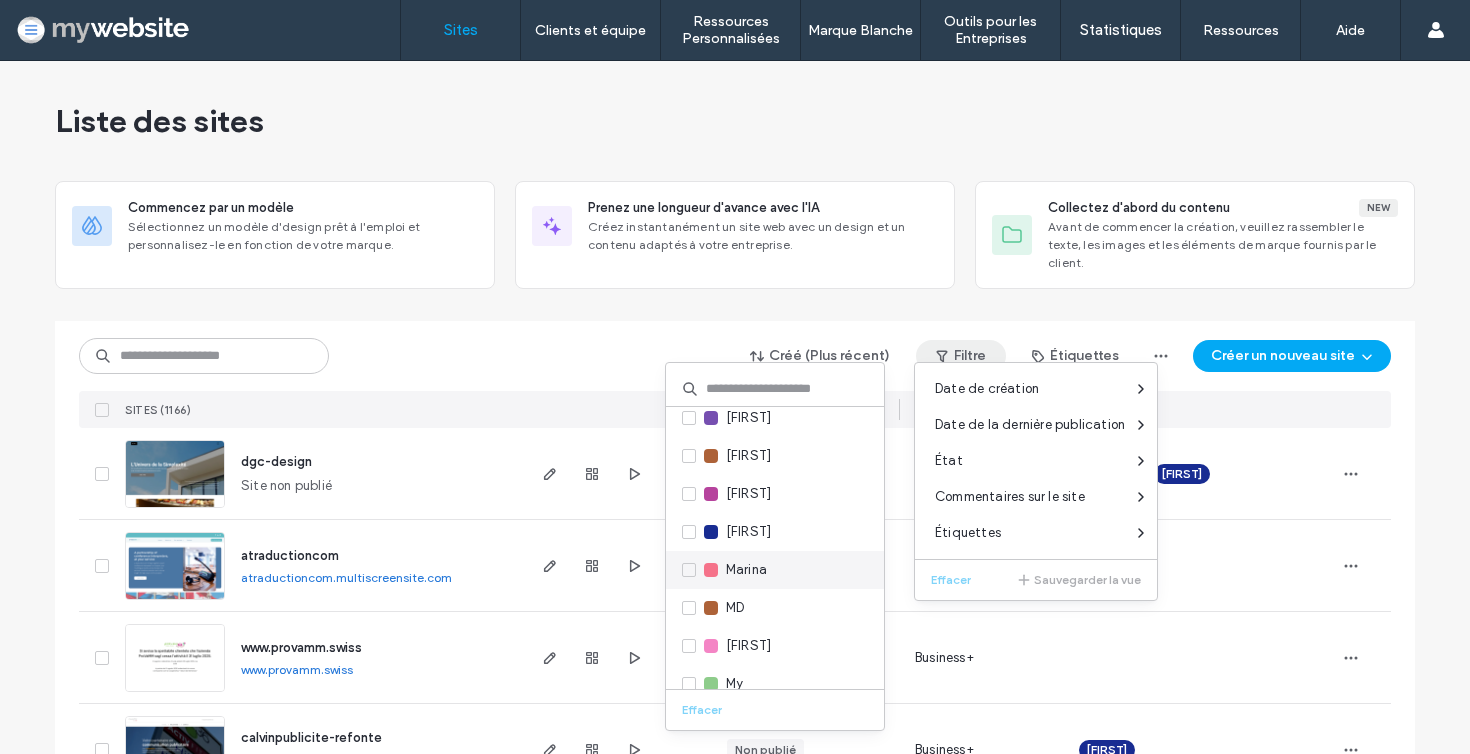 scroll, scrollTop: 445, scrollLeft: 0, axis: vertical 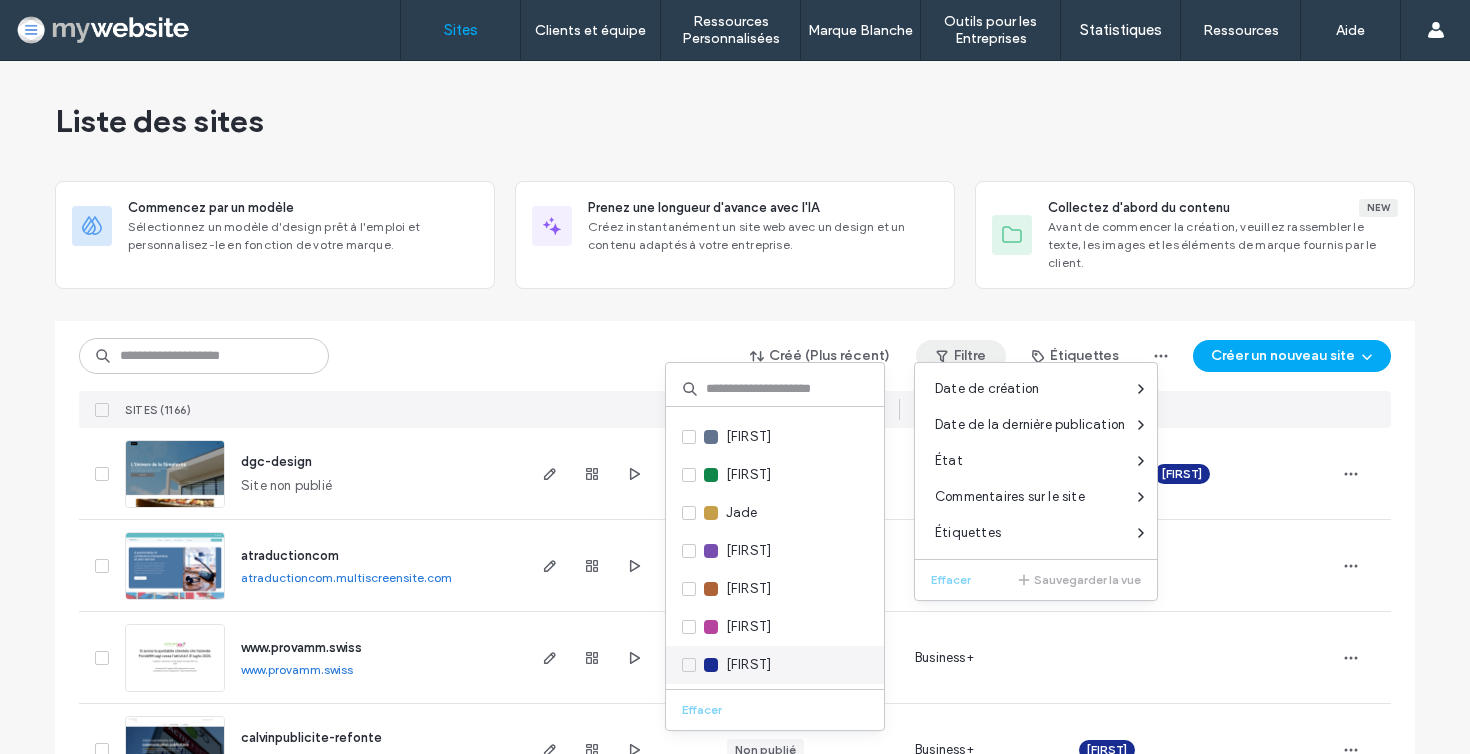 click on "[FIRST]" at bounding box center (726, 665) 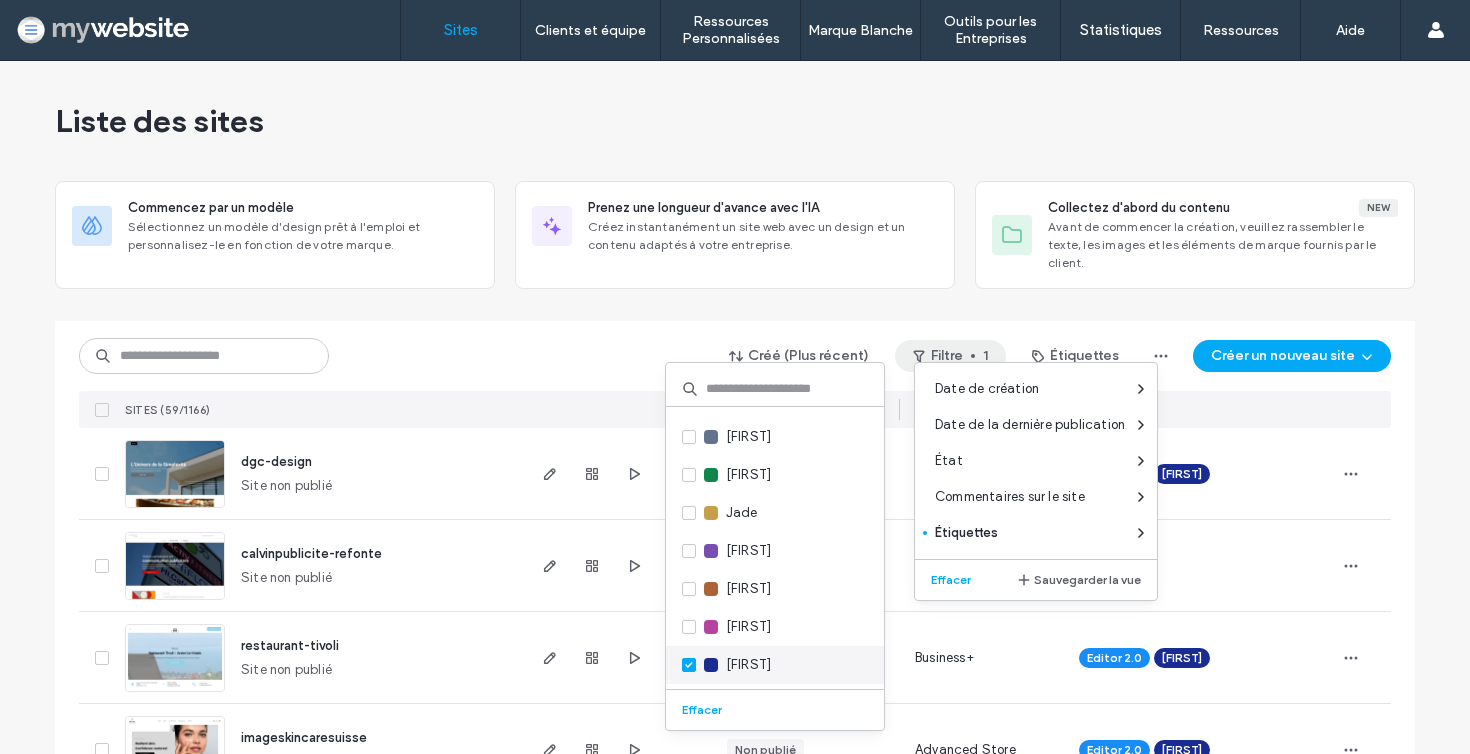 click at bounding box center [689, 665] 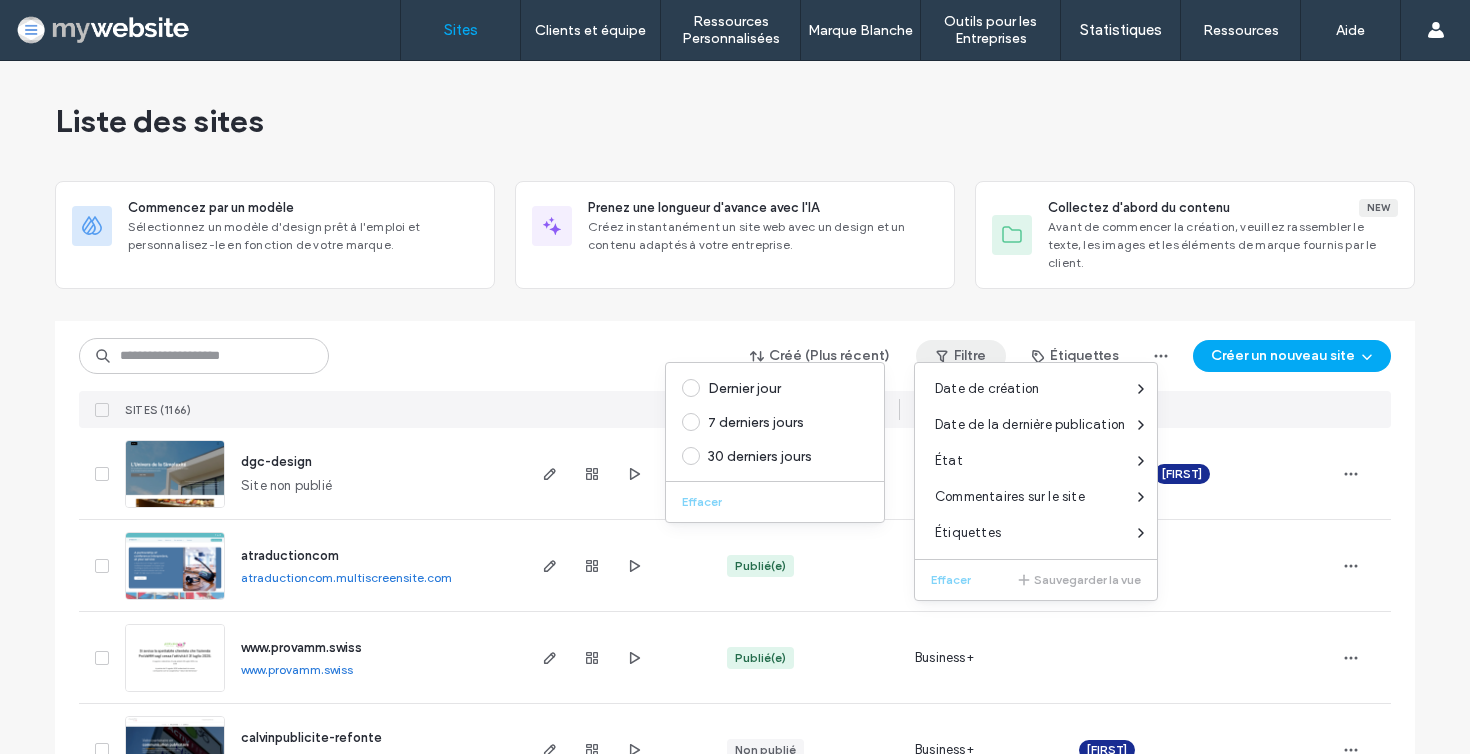 click on "Business+ Editor 2.0 [FIRST] atraductioncom atraductioncom.multiscreensite.com Publié(e) Business+ www.provamm.swiss www.provamm.swiss Publié(e) Business+ calvinpublicite-refonte Site non publié Non publié Business+ [FIRST] paramediform-landing Site non publié Non publié Business+ Editor 2.0 lepied Site non publié Non publié Business+ Editor 2.0 restaurant-tivoli Site non publié Non publié Business+ Editor 2.0 [FIRST] gonnetsports AI" at bounding box center [735, 3730] 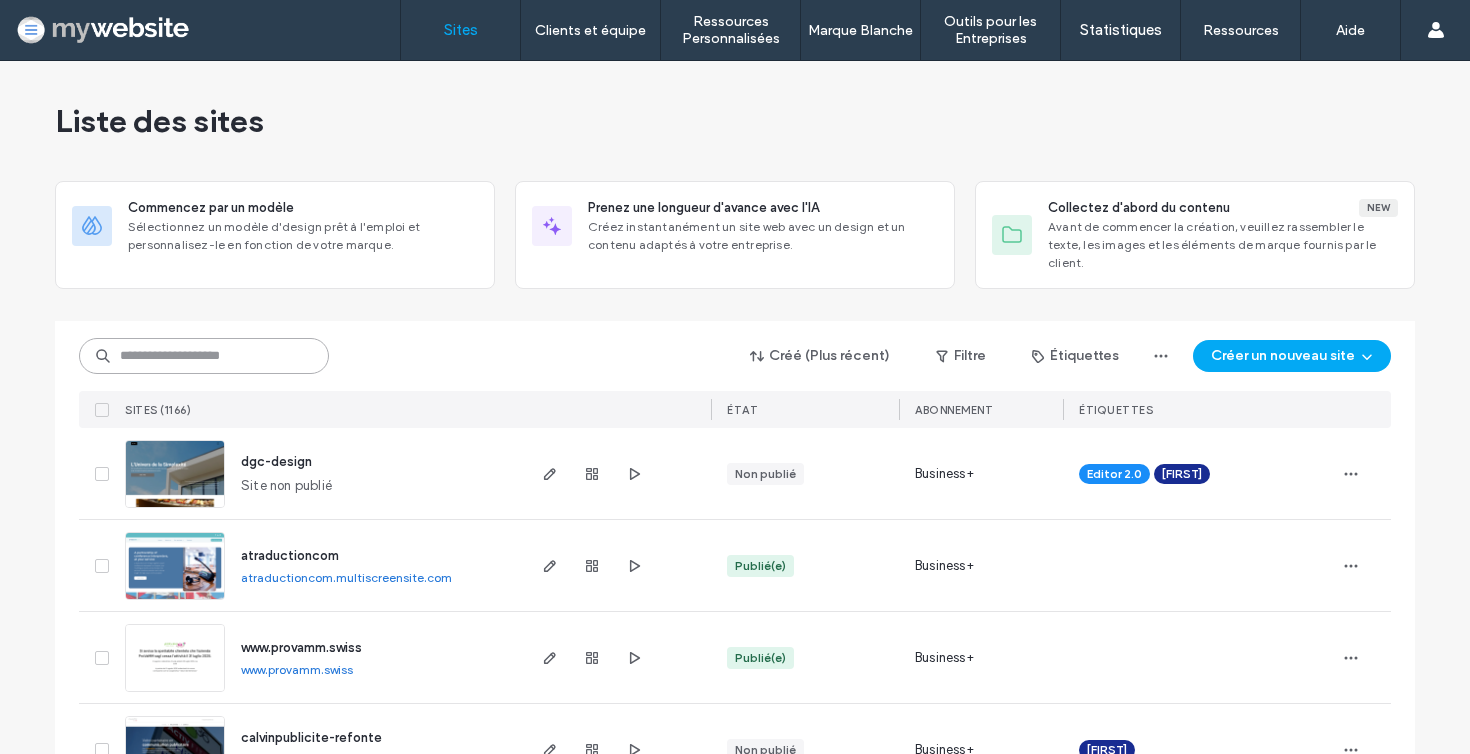click at bounding box center (204, 356) 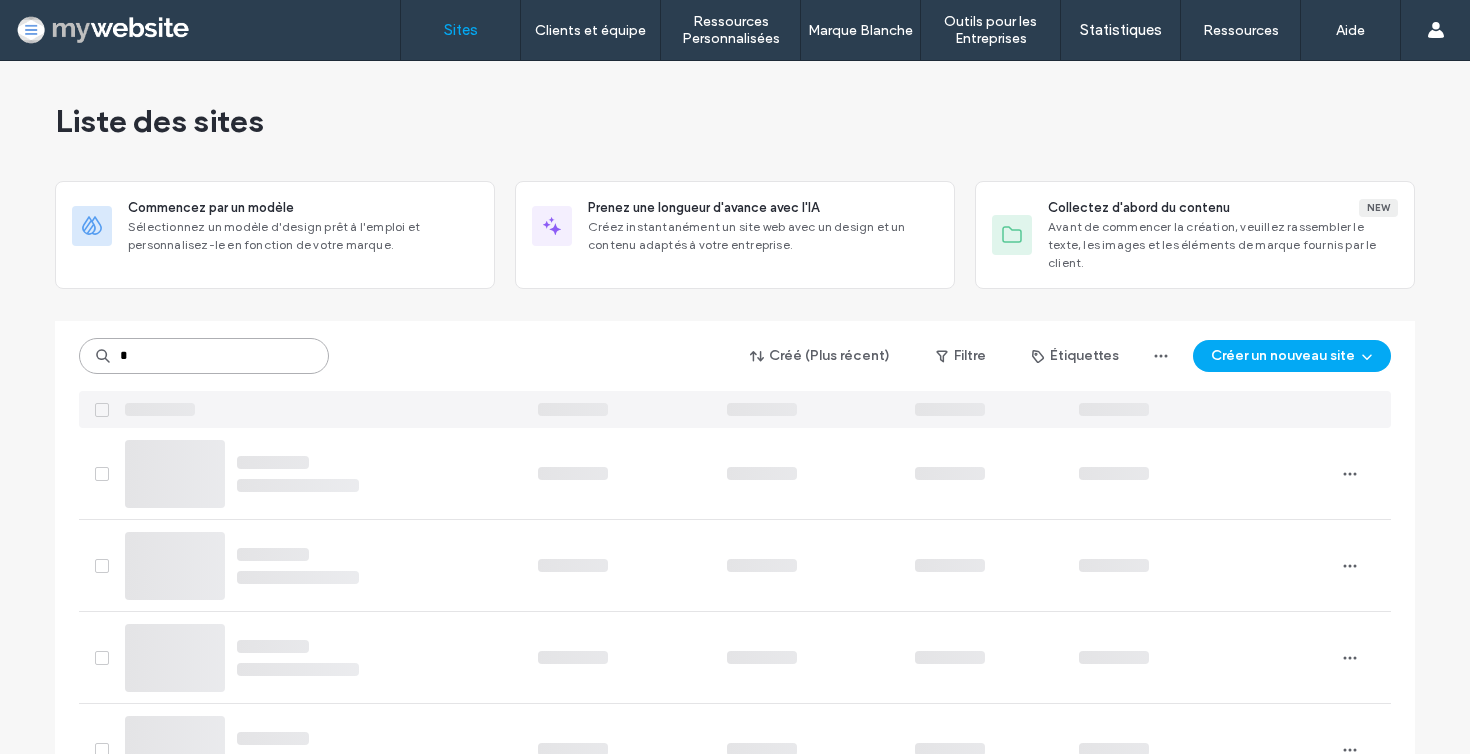 type on "*" 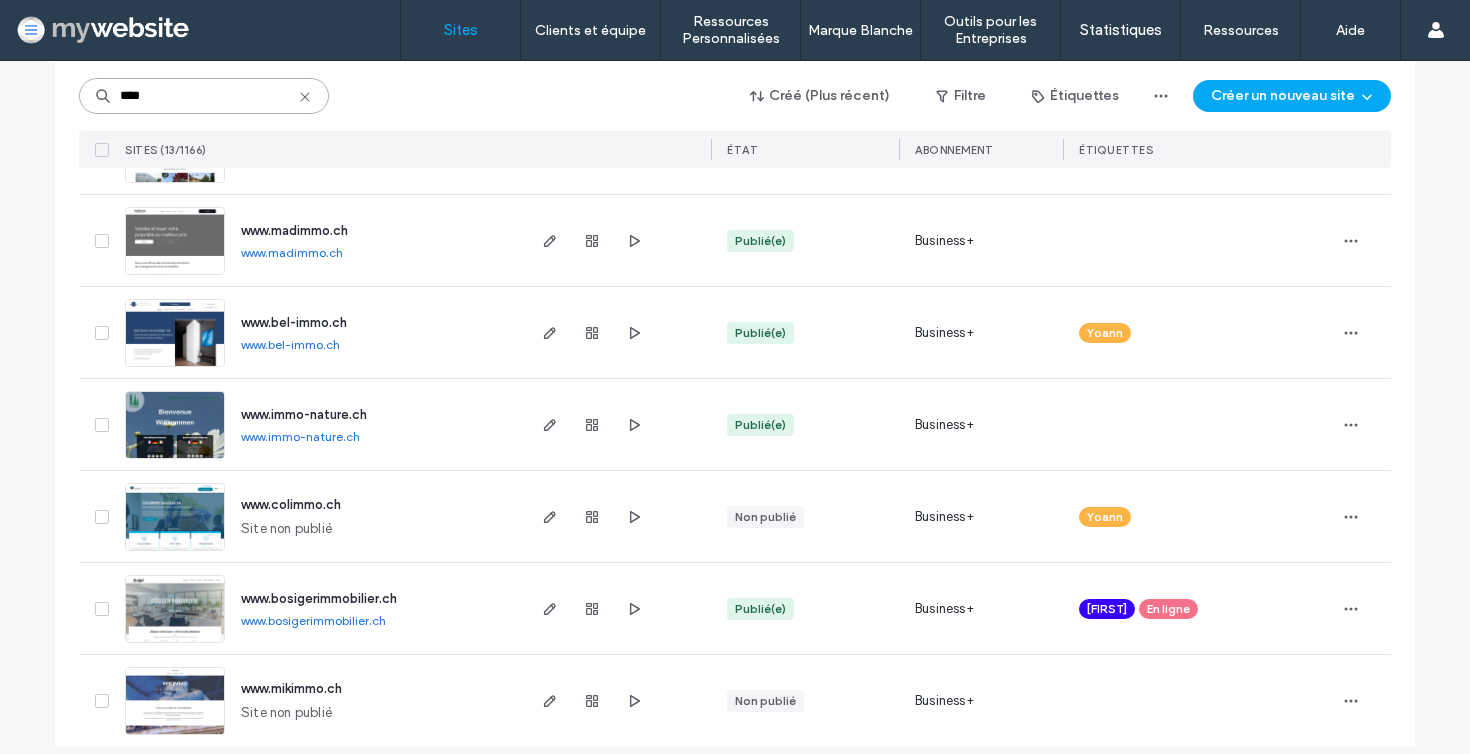 scroll, scrollTop: 876, scrollLeft: 0, axis: vertical 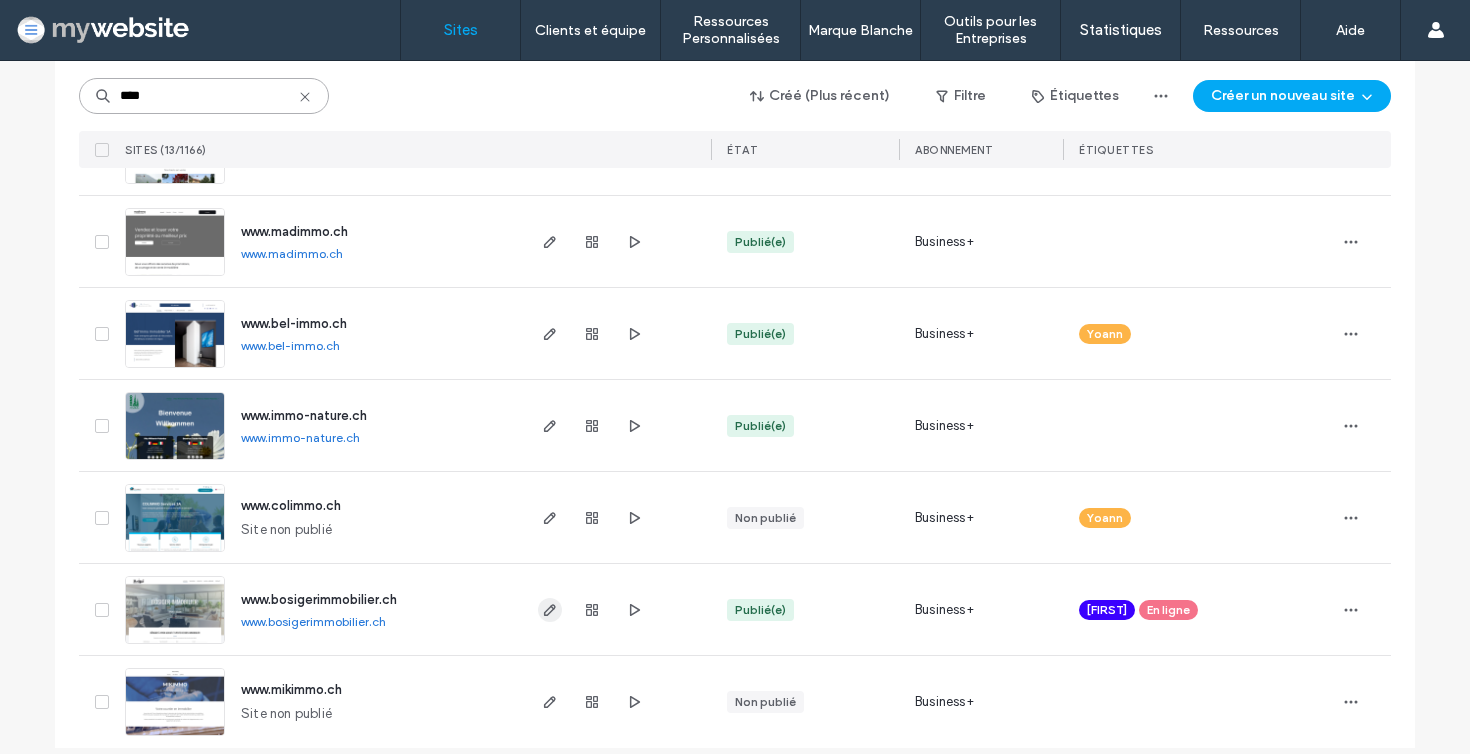 type on "****" 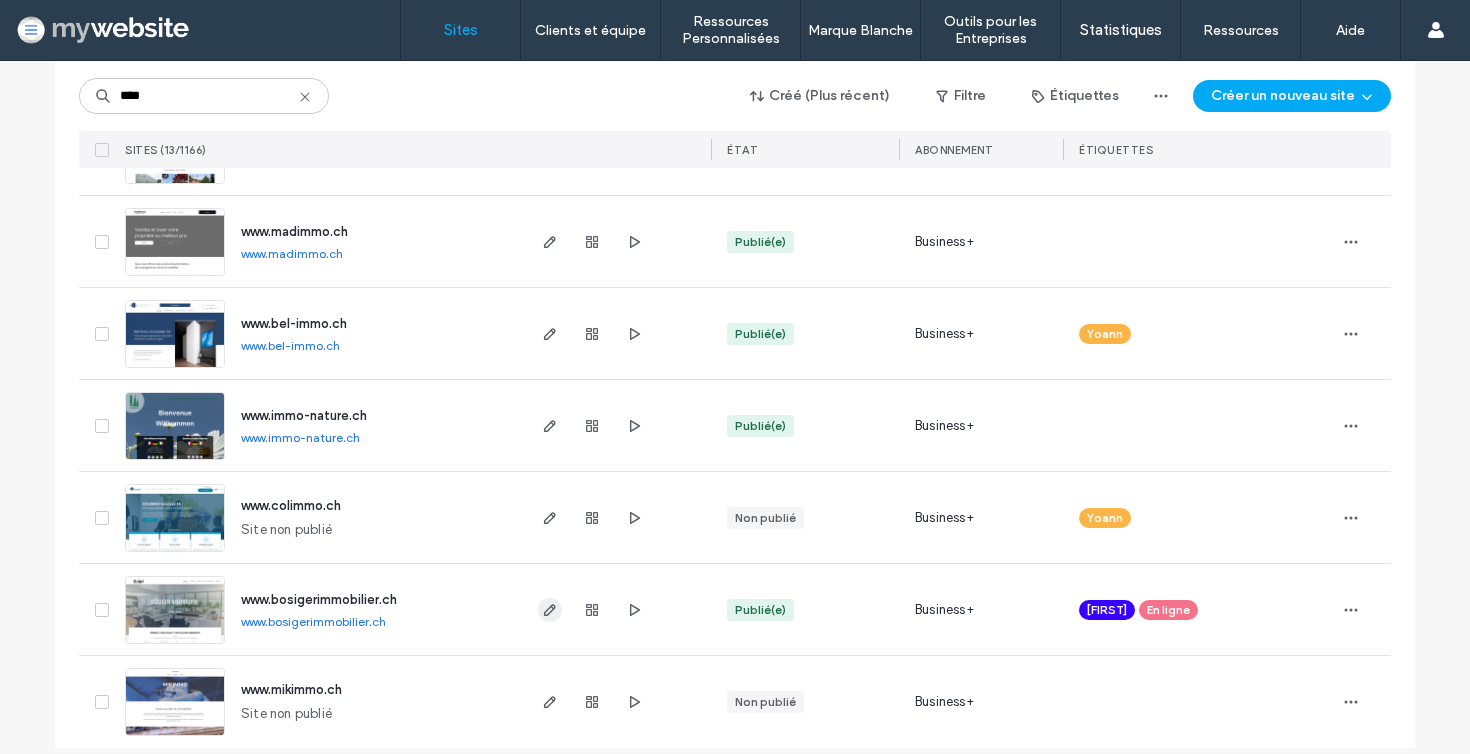click 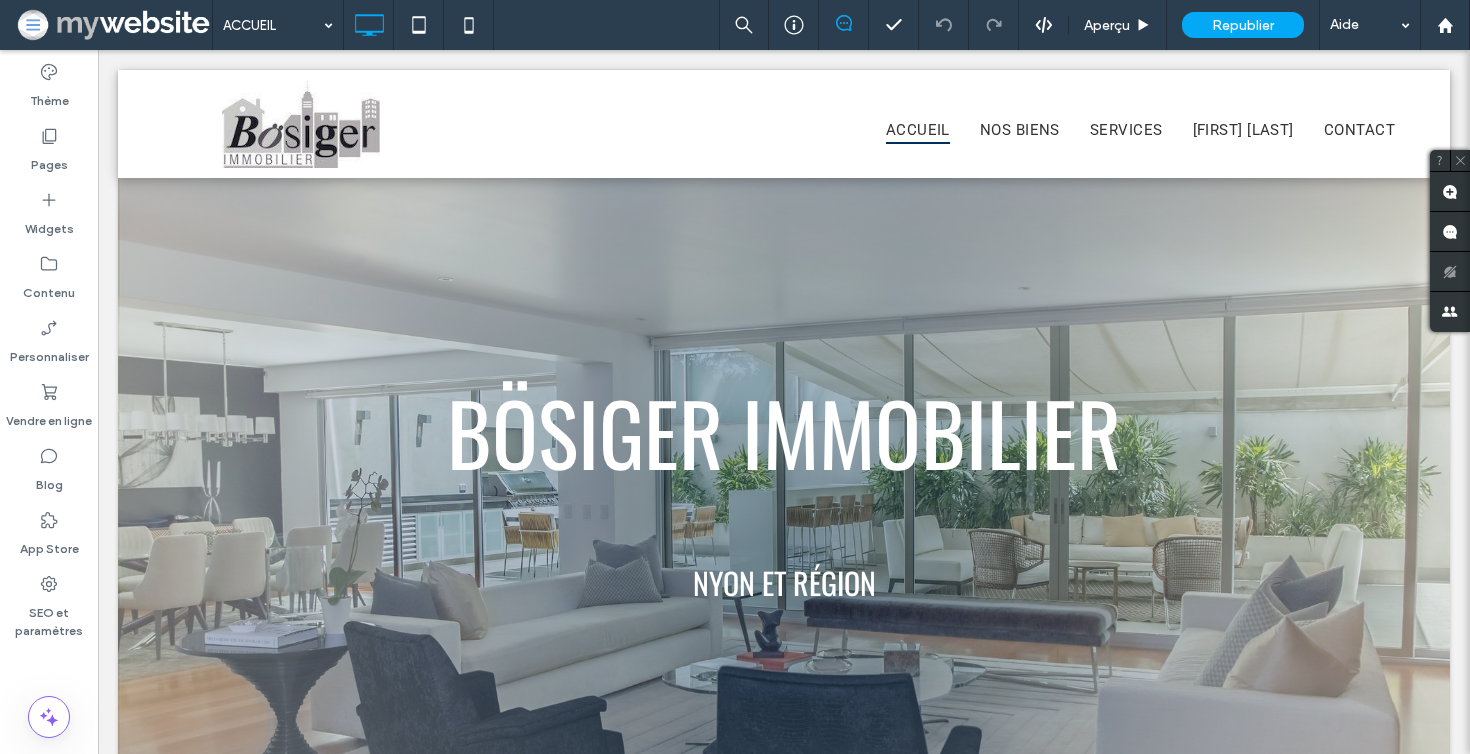 scroll, scrollTop: 0, scrollLeft: 0, axis: both 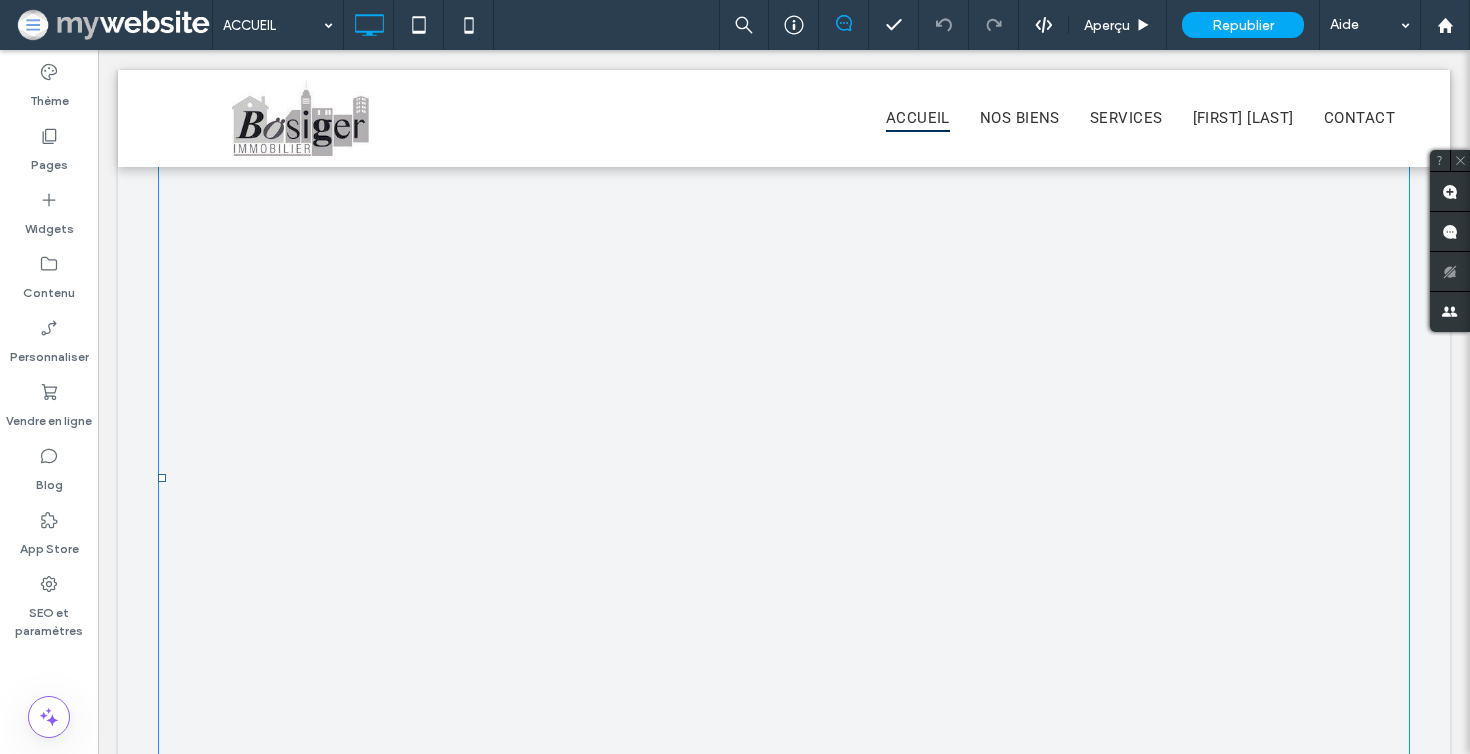 click at bounding box center (784, 478) 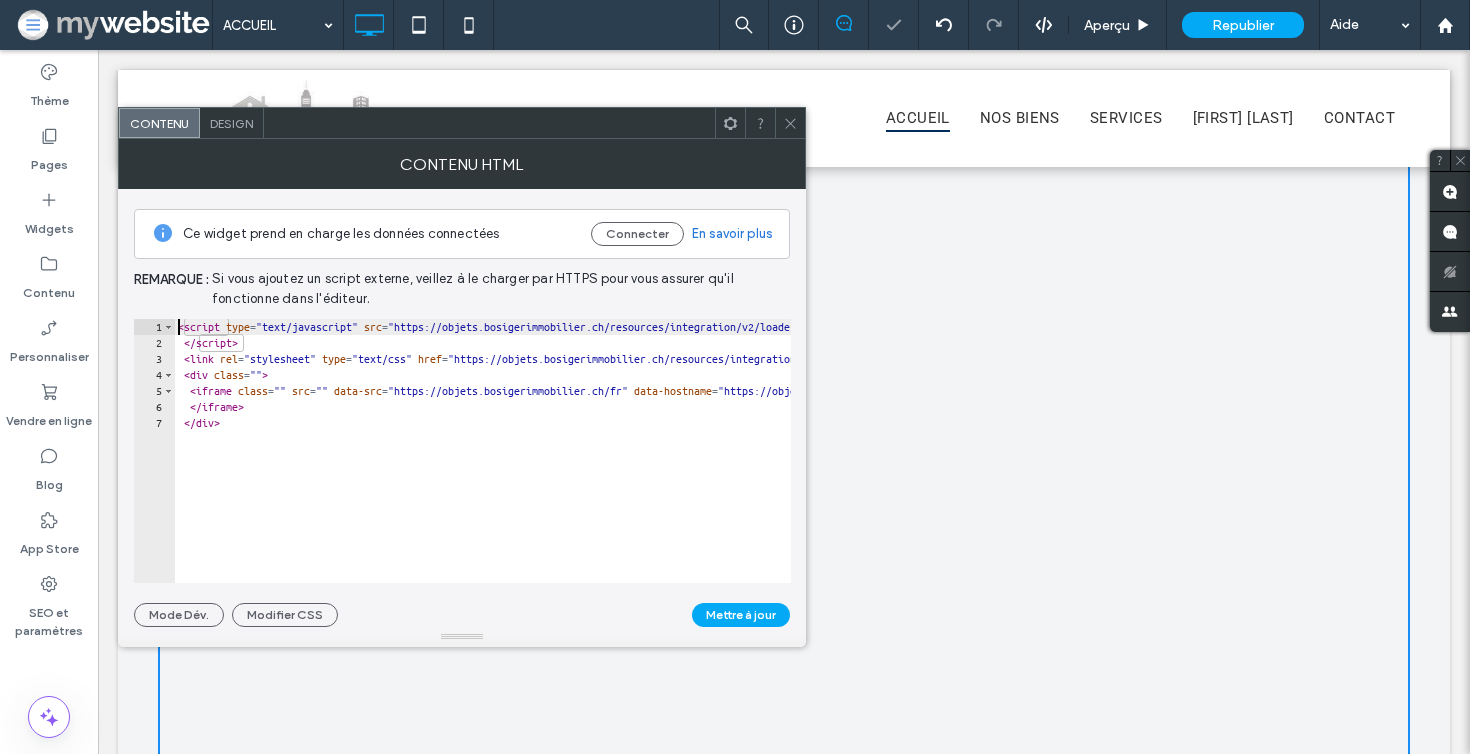 click on "< script   type = "text/javascript"   src = "https://objets.bosigerimmobilier.ch/resources/integration/v2/loader.js" >   </ script >   < link   rel = "stylesheet"   type = "text/css"   href = "https://objets.bosigerimmobilier.ch/resources/integration/loader.css" >   < div   class = "" >    < iframe   class = ""   src = ""   data-src = "https://objets.bosigerimmobilier.ch/fr"   data-hostname = "https://objets.bosigerimmobilier.ch"   width = "100%"   height = "800"   scrolling = "no" >    </ iframe >   </ div >" at bounding box center (786, 467) 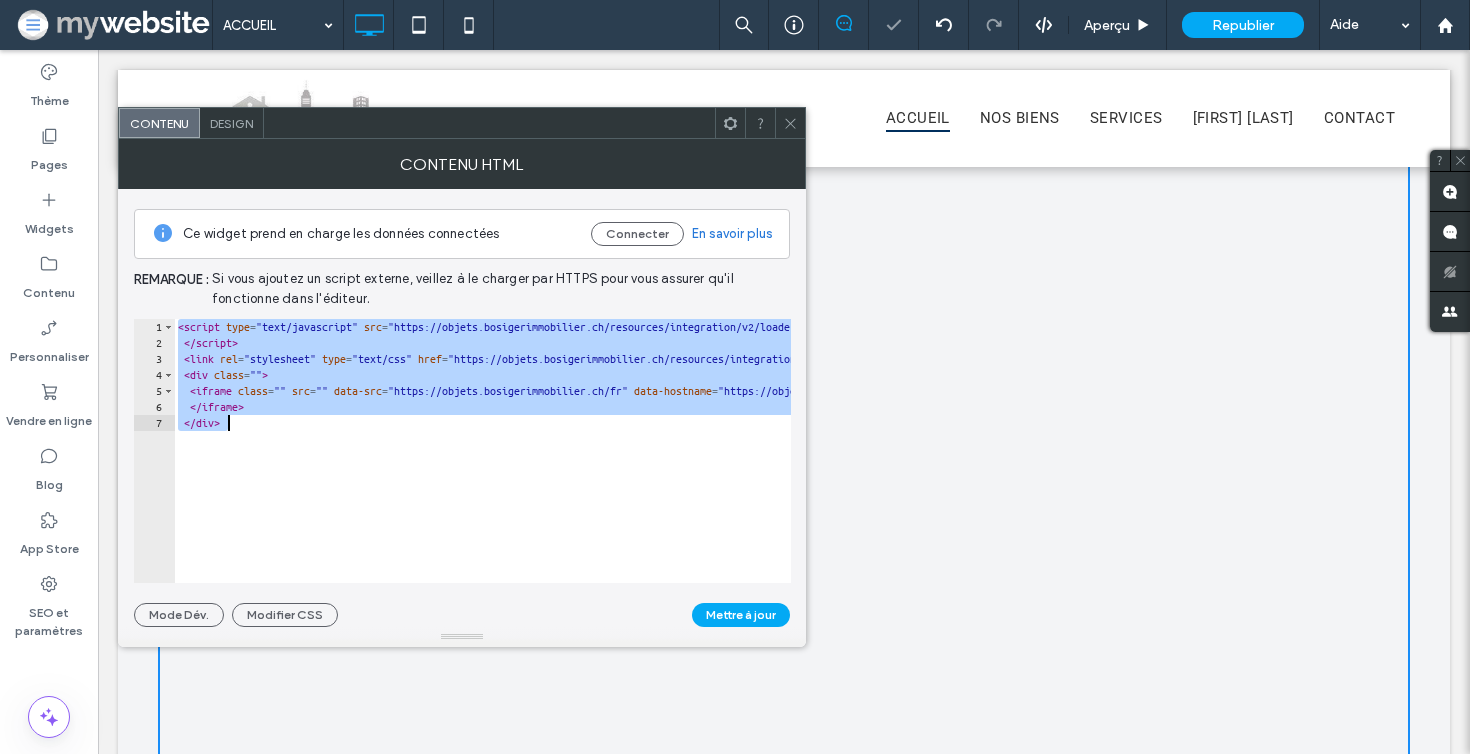 paste 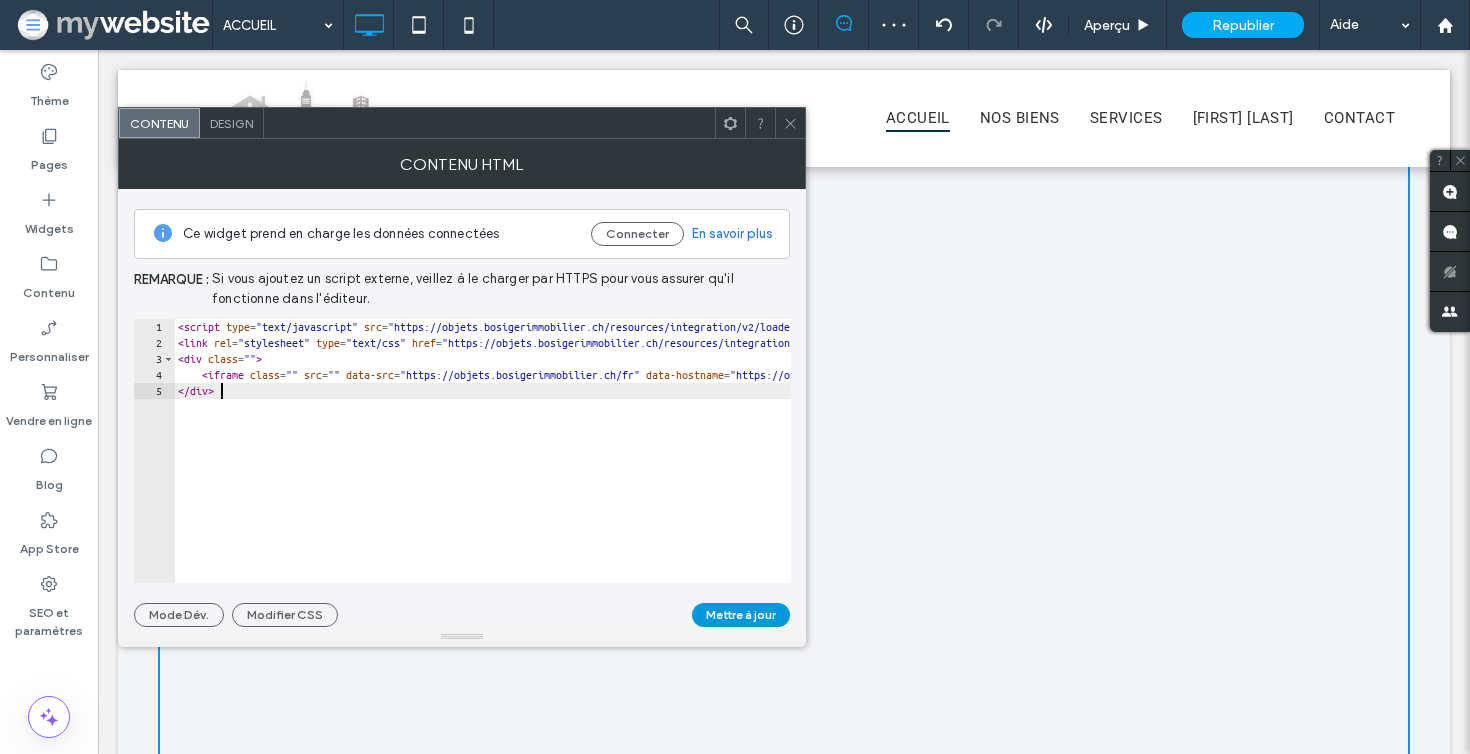 click on "Mettre à jour" at bounding box center (741, 615) 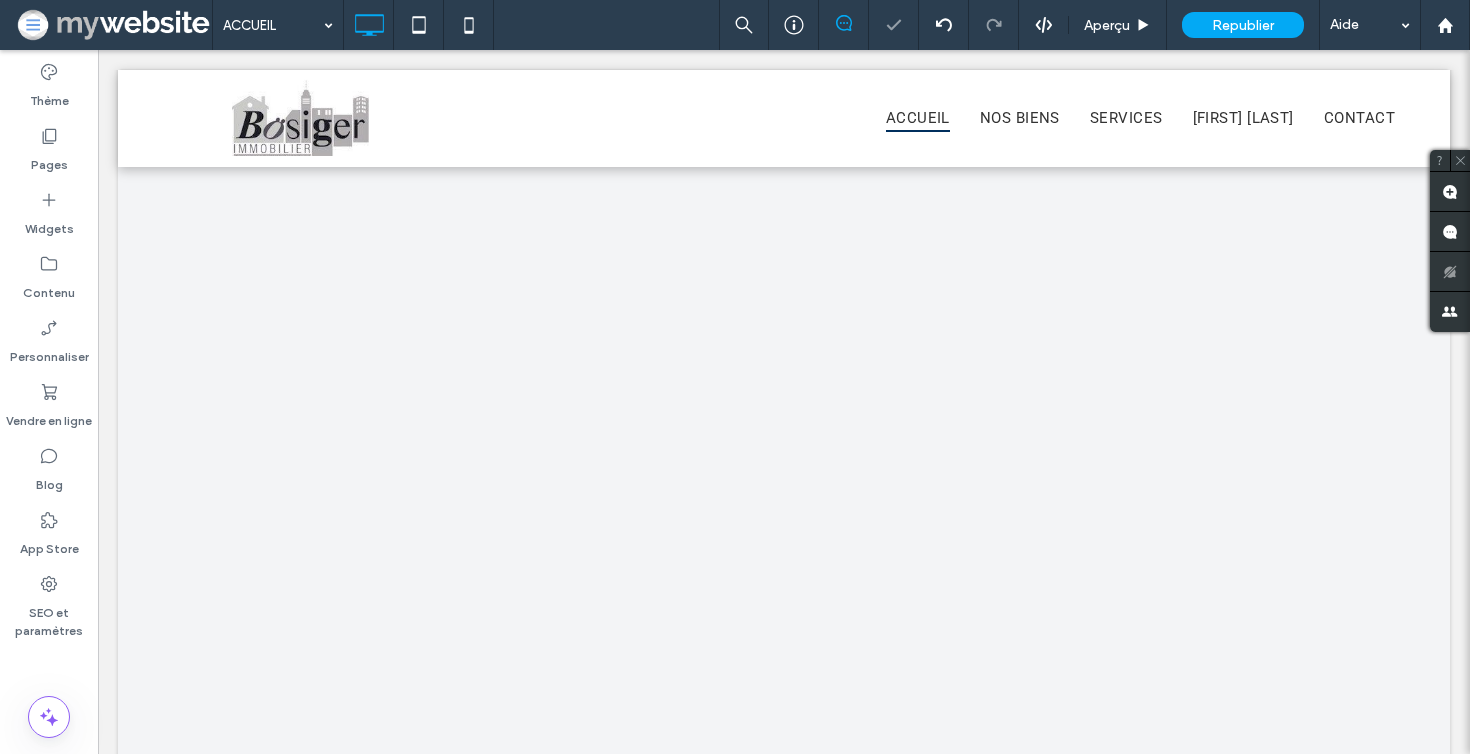 scroll, scrollTop: 2760, scrollLeft: 0, axis: vertical 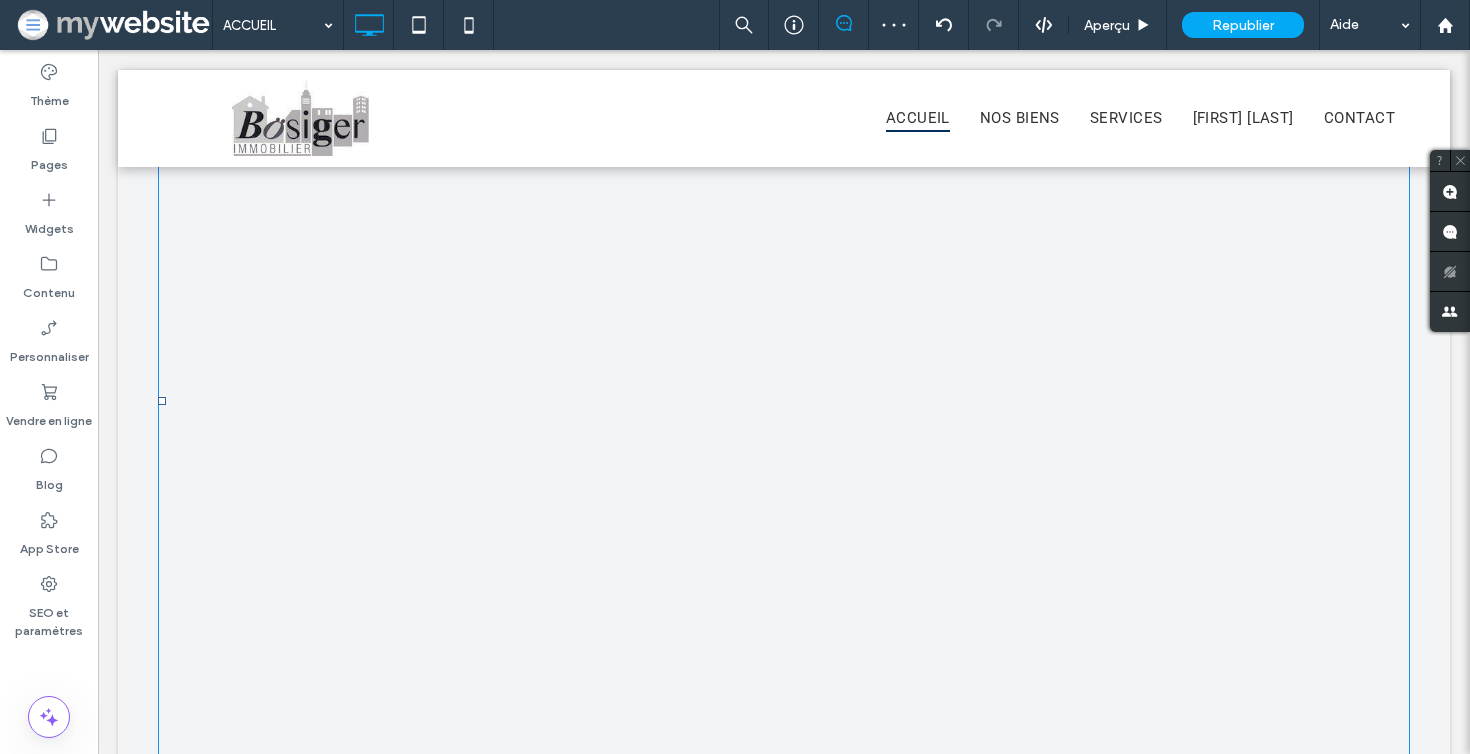 click at bounding box center [784, 401] 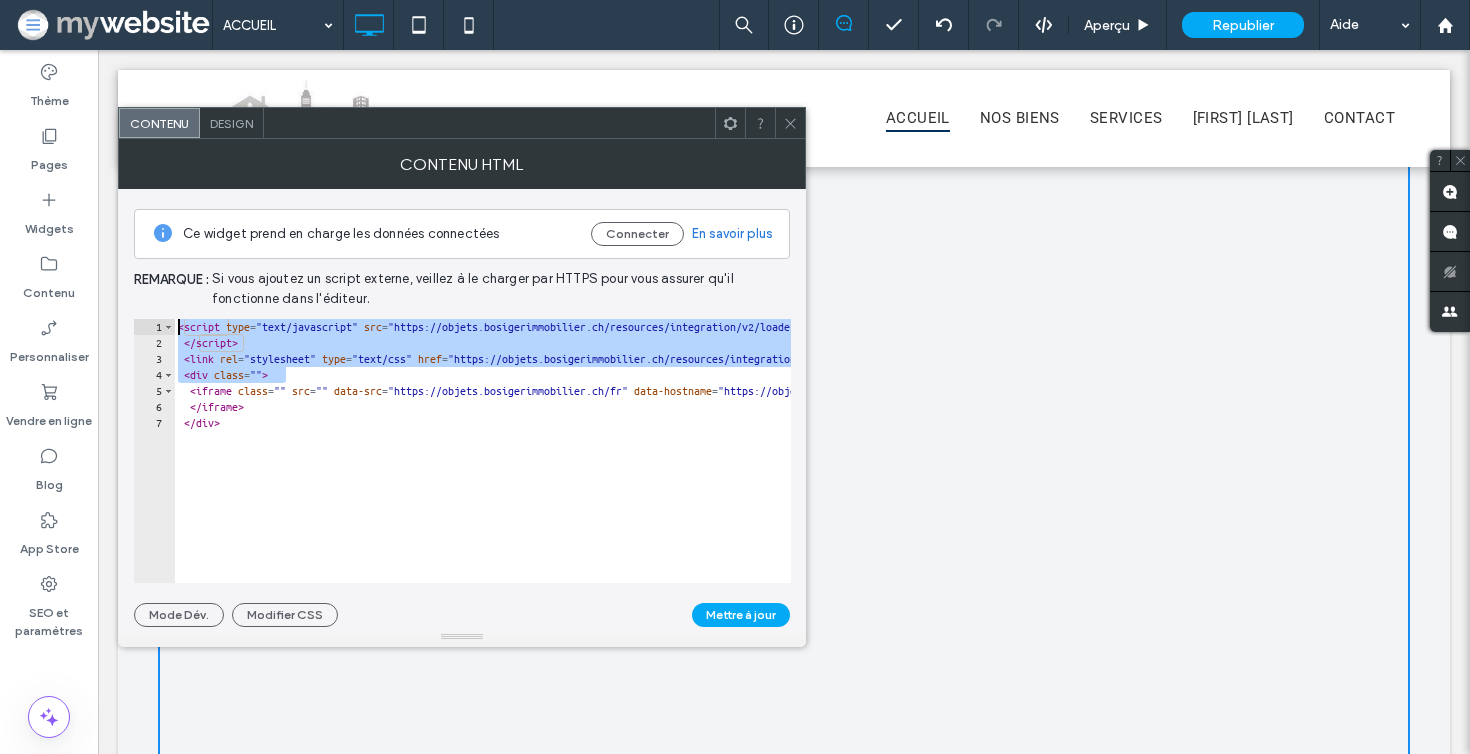 drag, startPoint x: 283, startPoint y: 373, endPoint x: 167, endPoint y: 316, distance: 129.24782 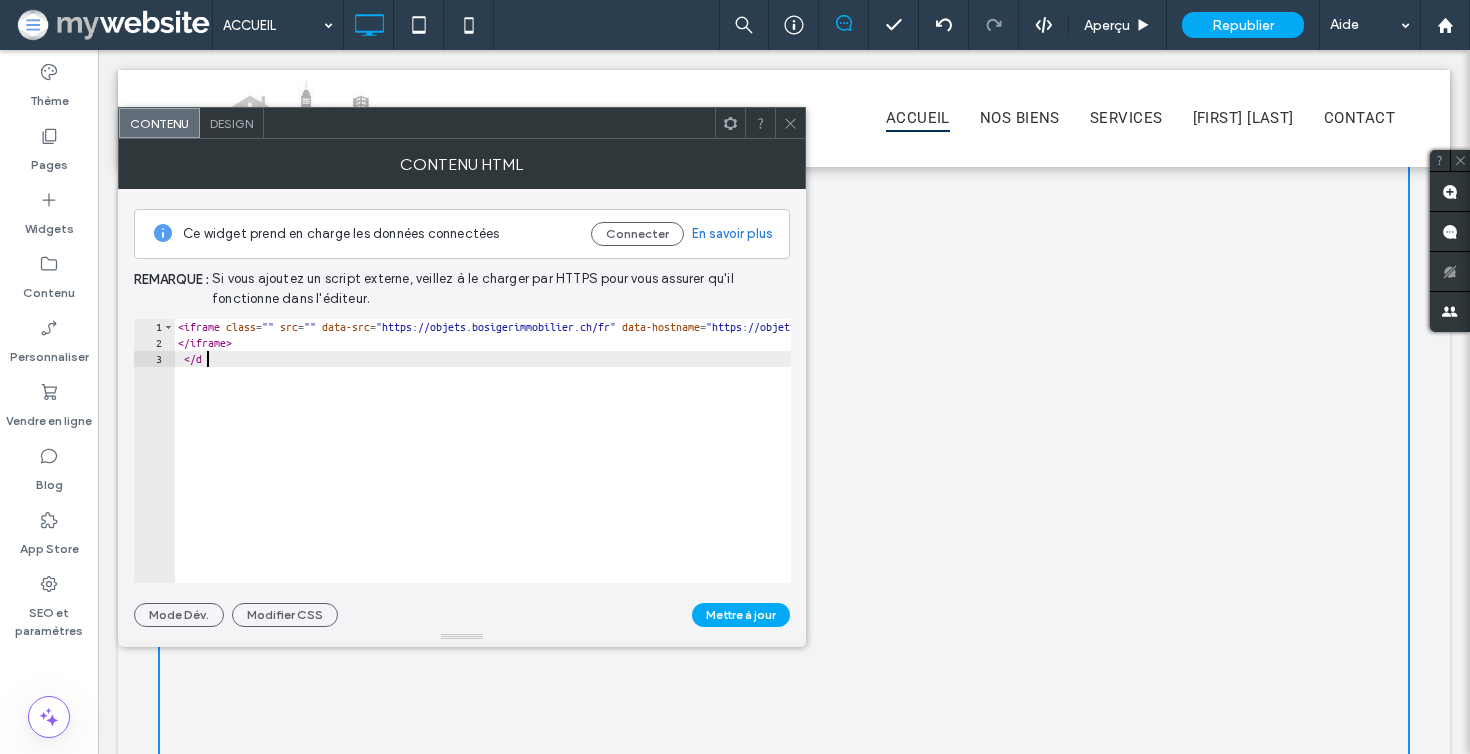type on "*" 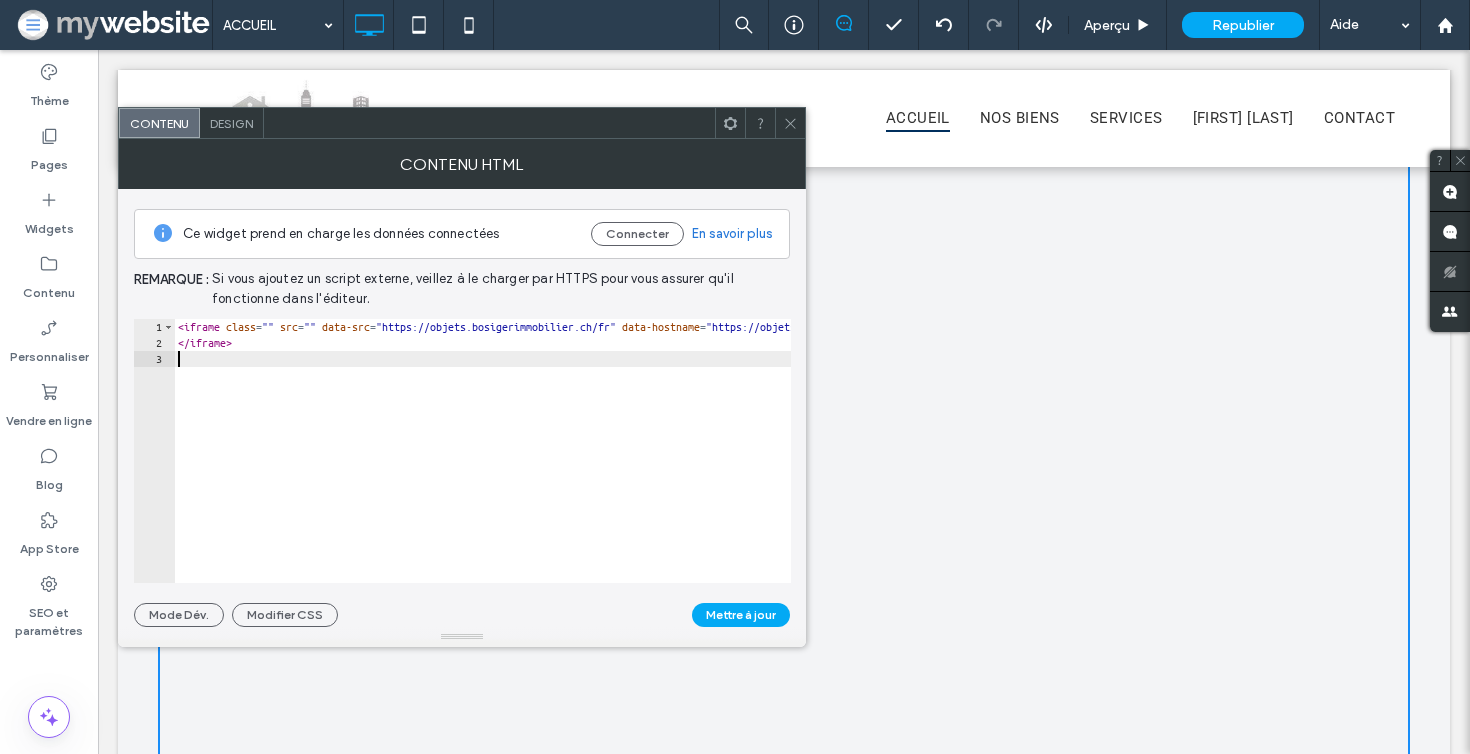 type on "*********" 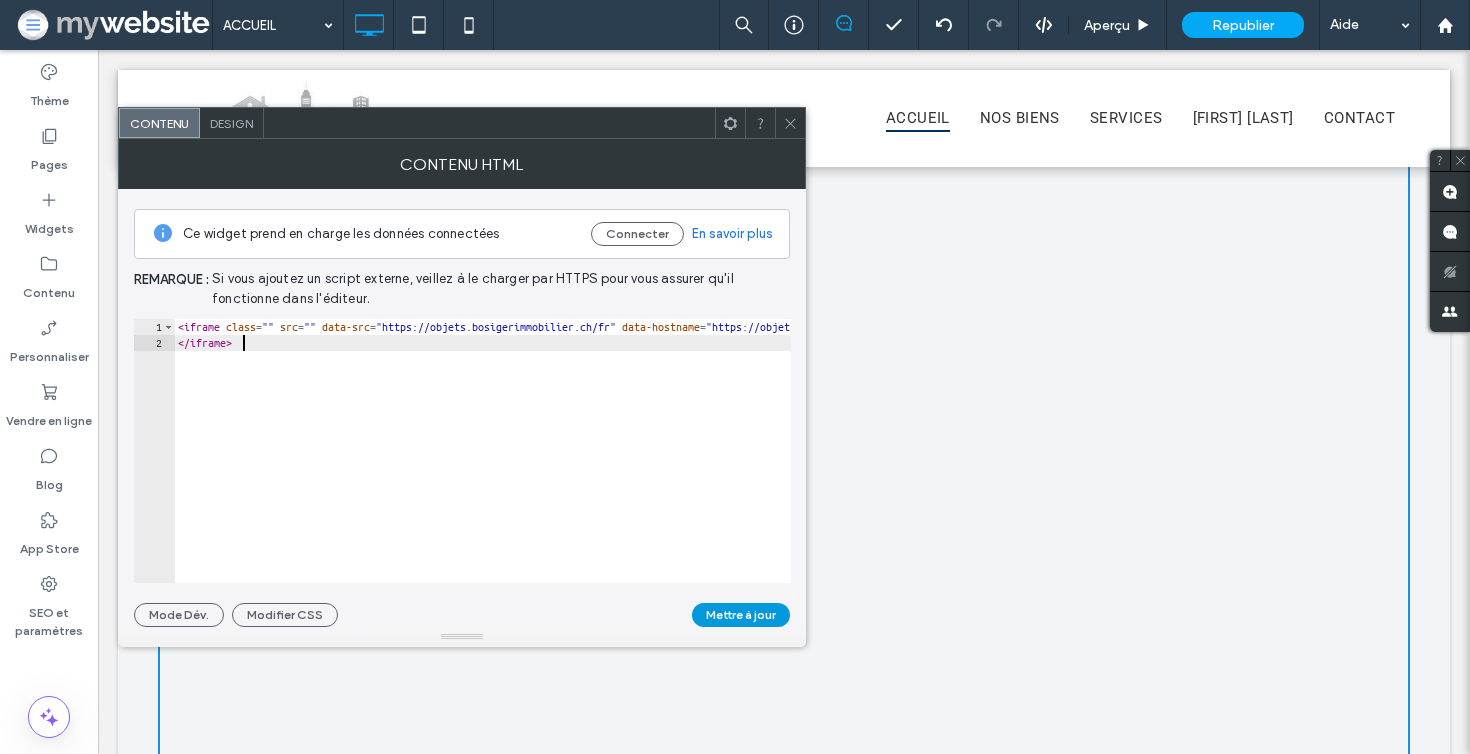 click on "Mettre à jour" at bounding box center [741, 615] 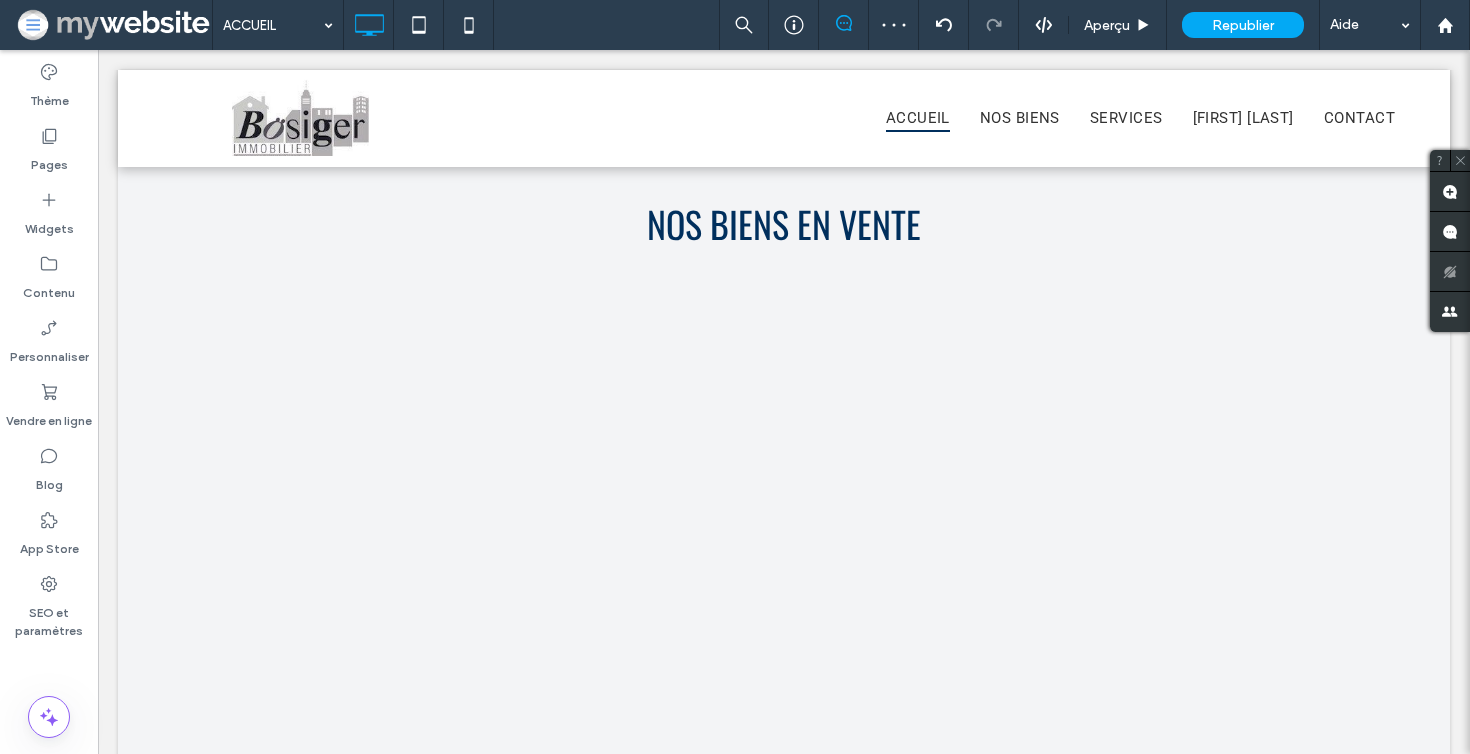 scroll, scrollTop: 2475, scrollLeft: 0, axis: vertical 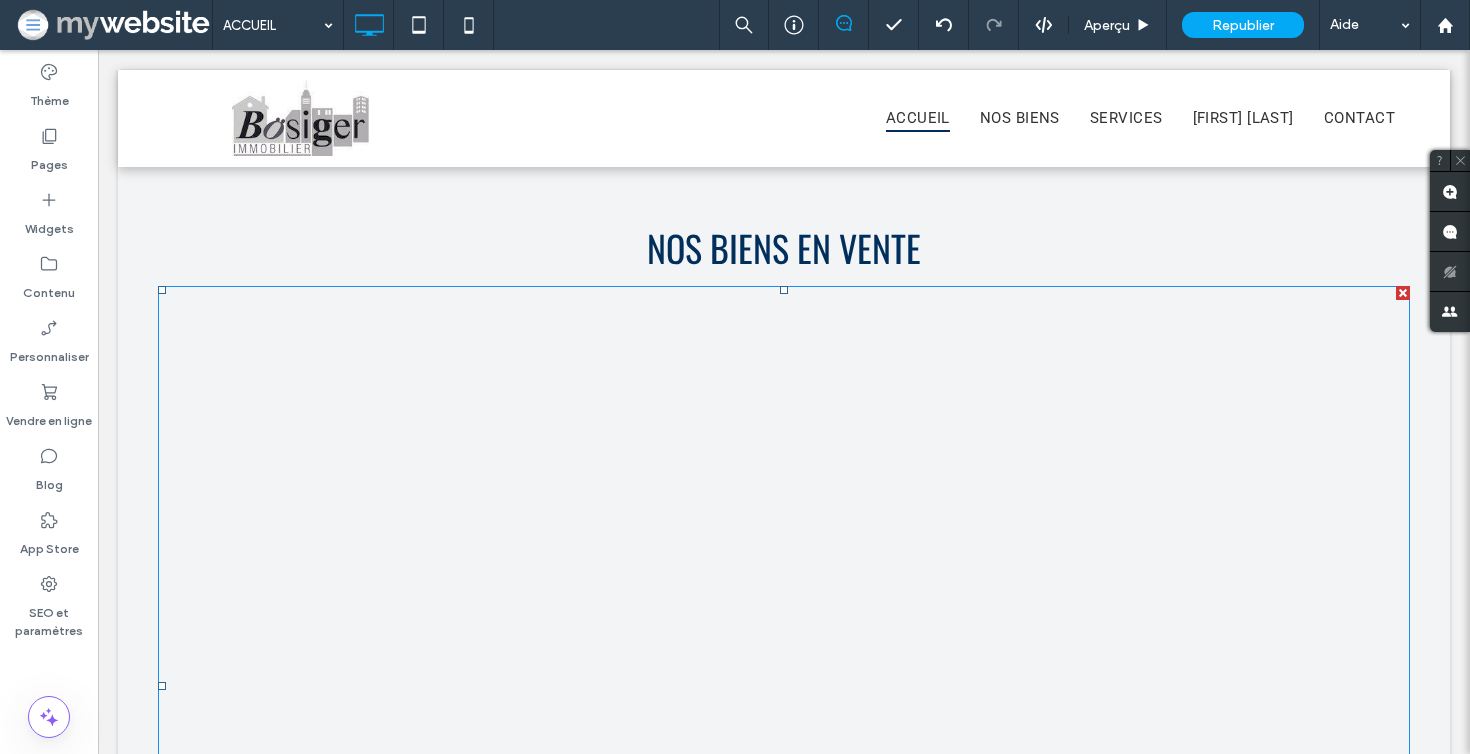 click at bounding box center (784, 686) 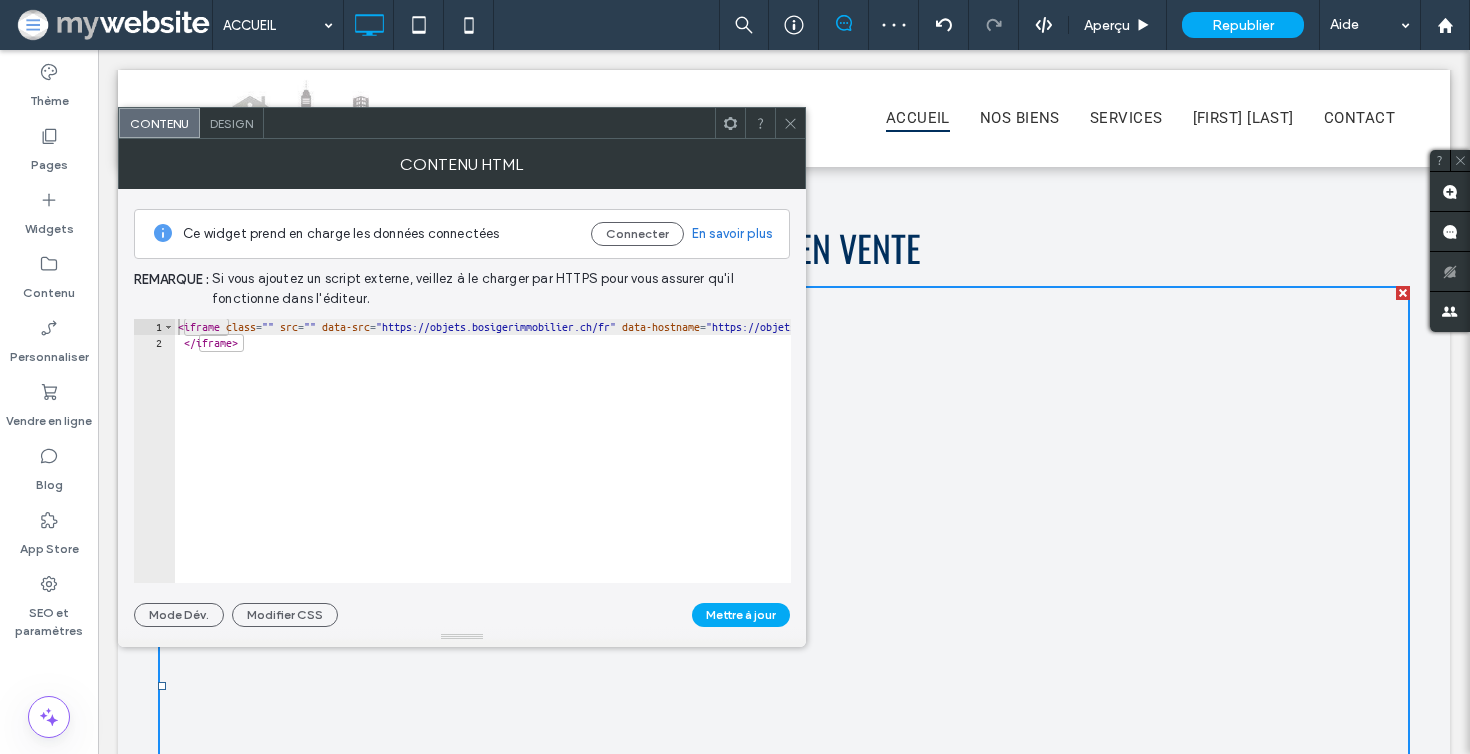 click 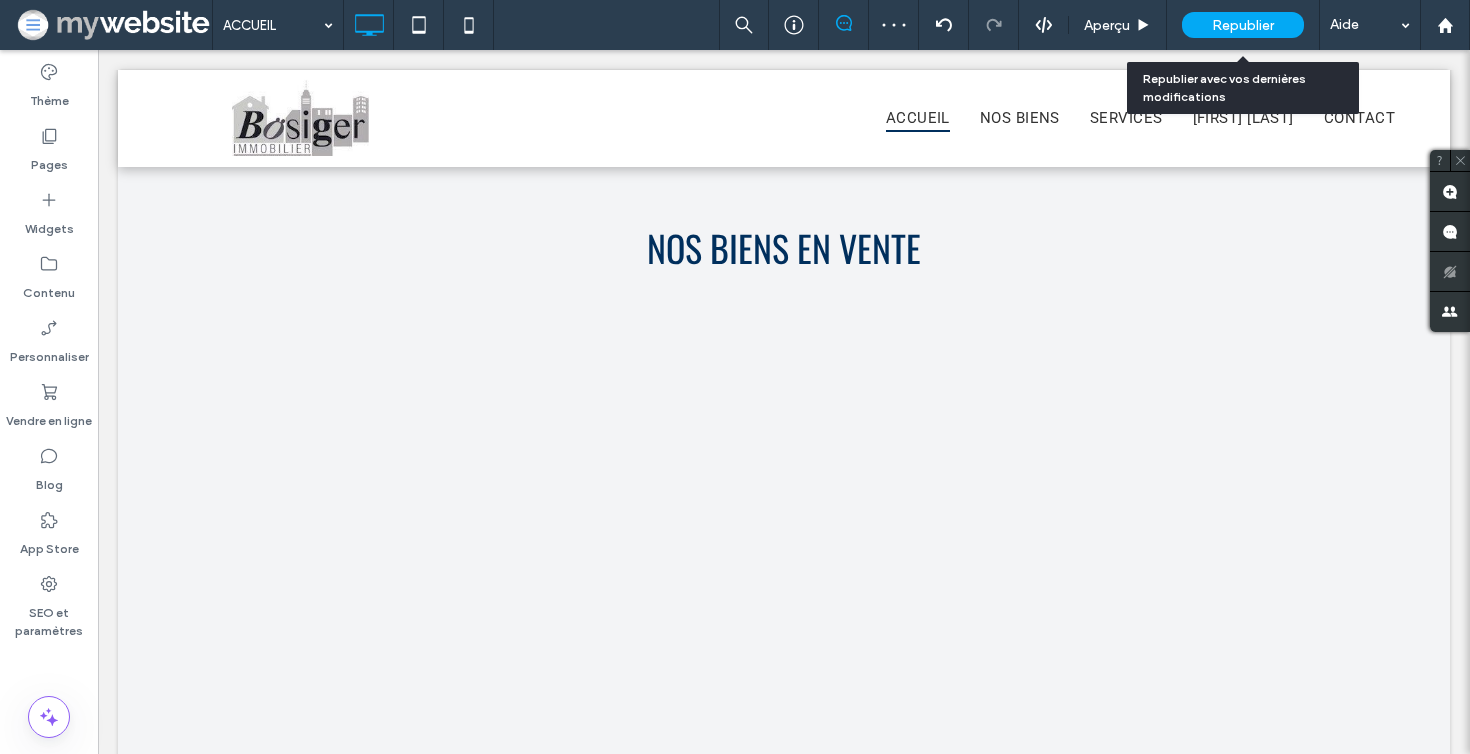 click on "Republier" at bounding box center [1243, 25] 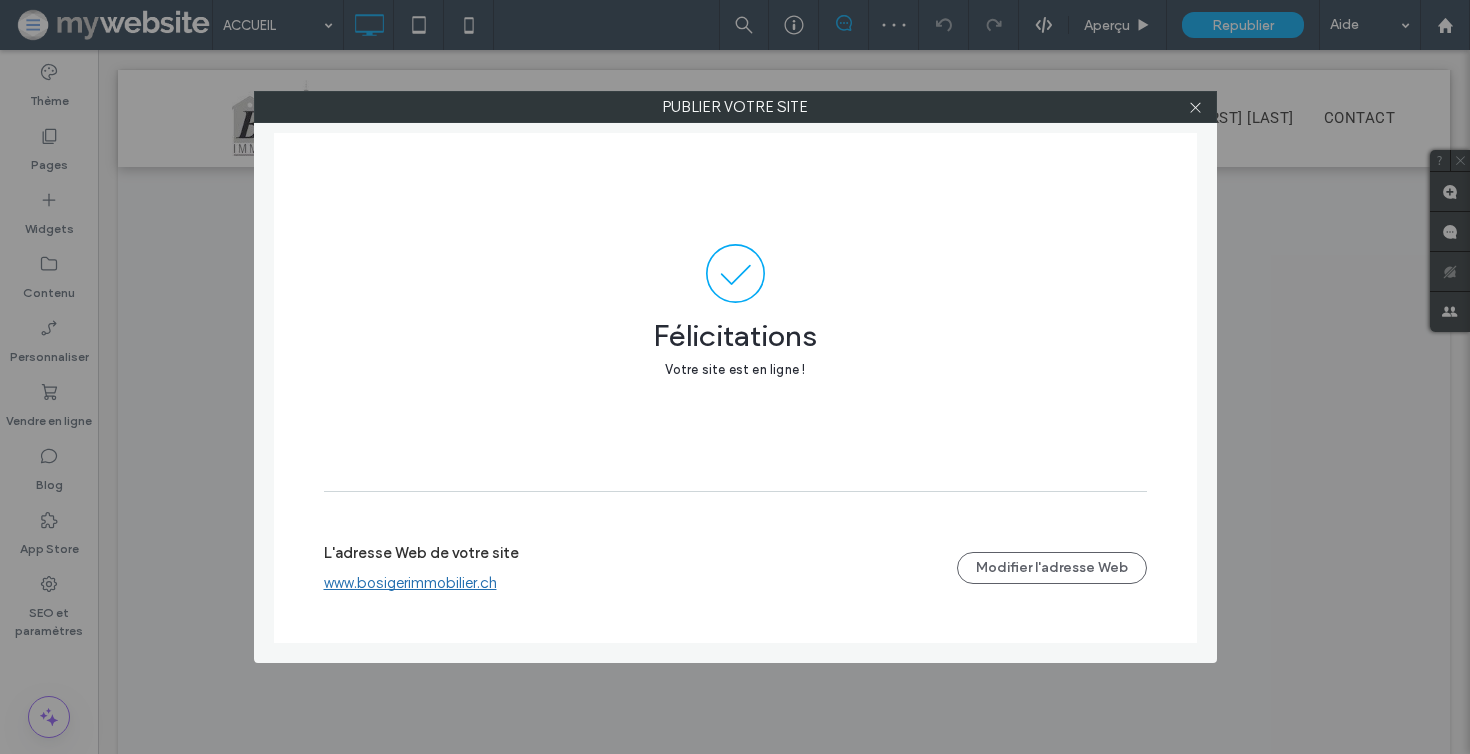click on "L'adresse Web de votre site www.bosigerimmobilier.ch Modifier l'adresse Web" at bounding box center (735, 567) 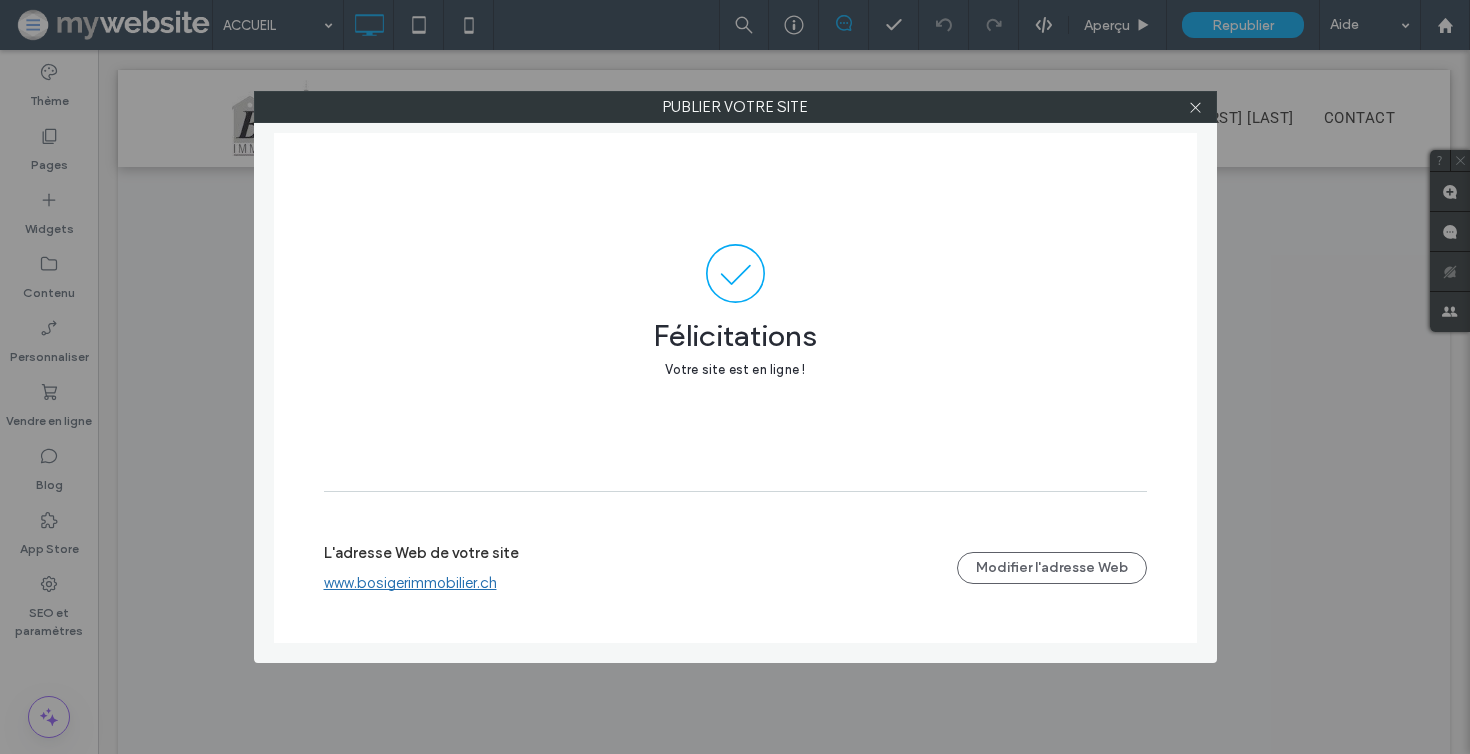 click at bounding box center (1196, 107) 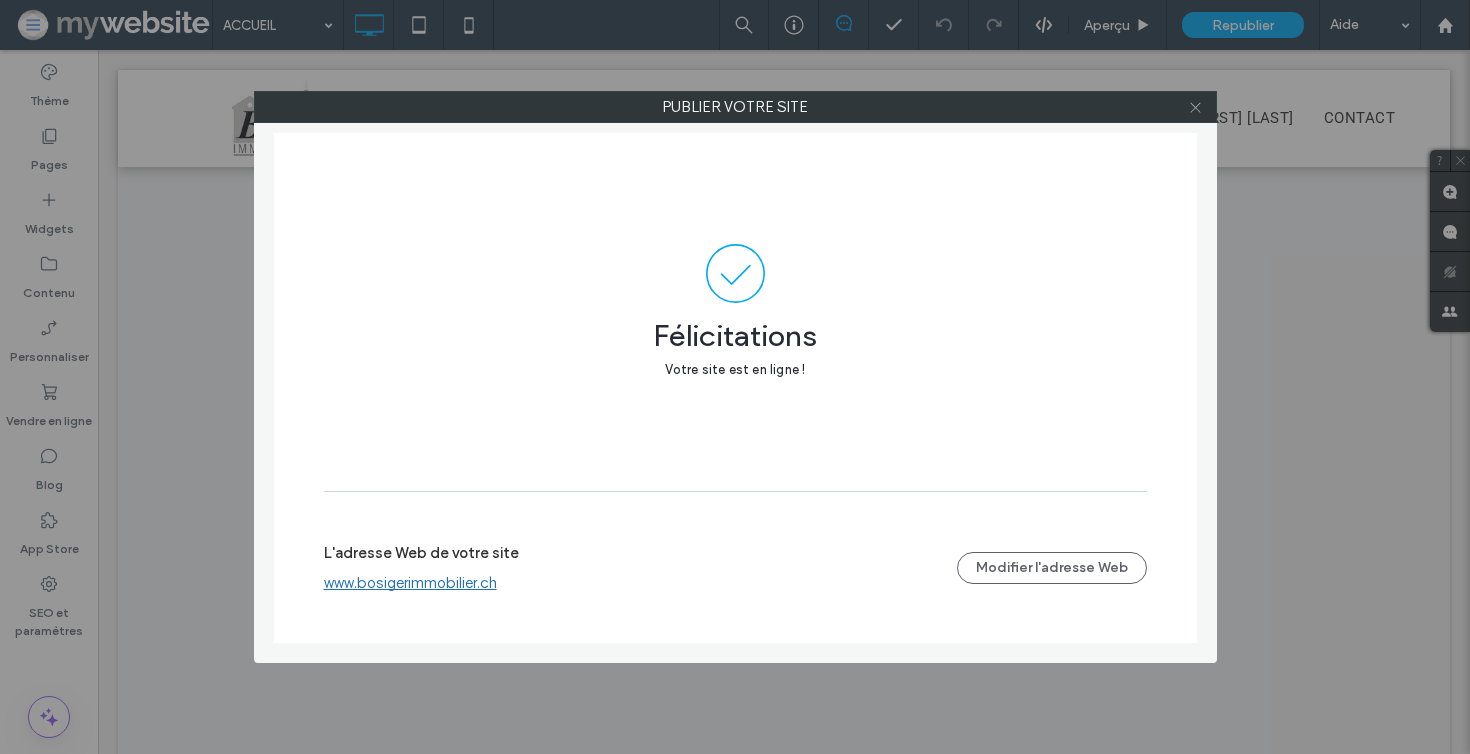 click 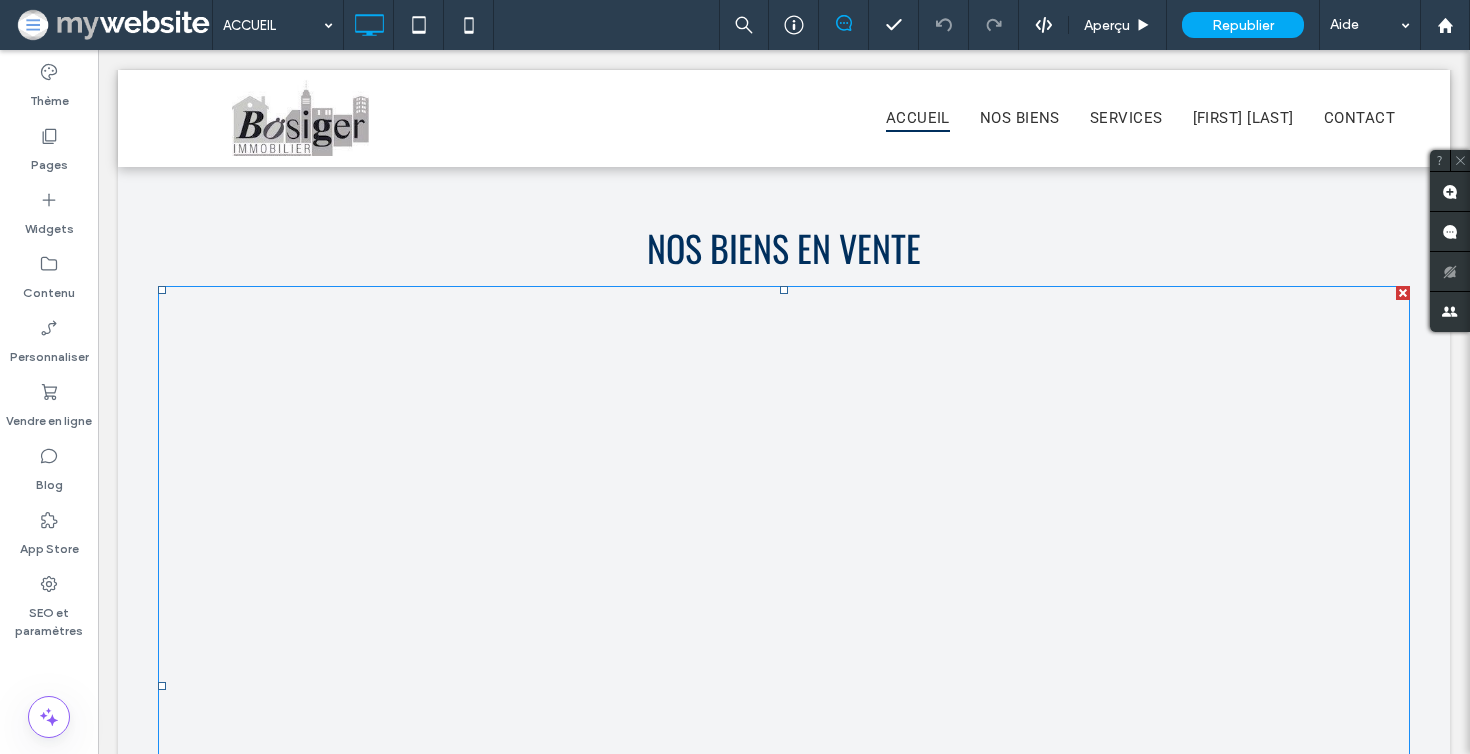 click at bounding box center (784, 686) 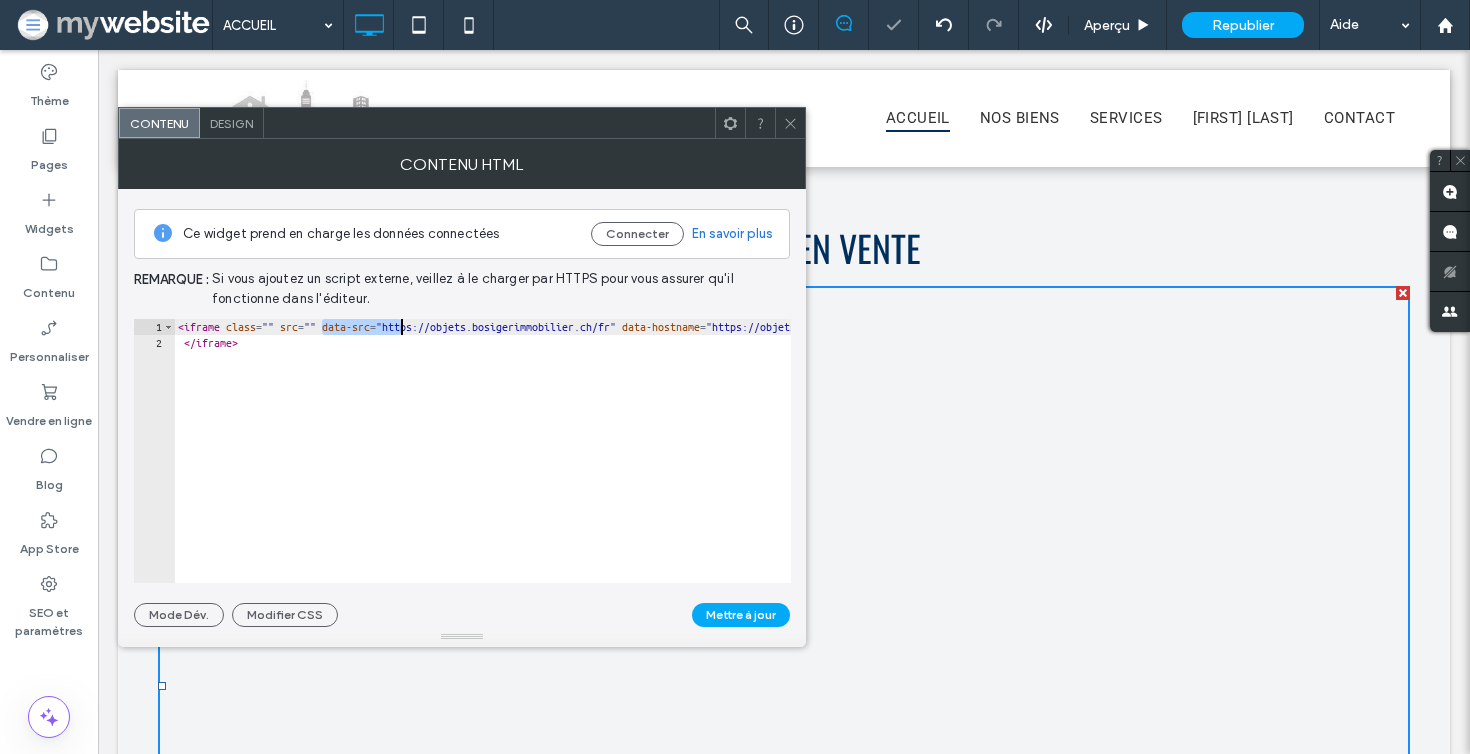 drag, startPoint x: 319, startPoint y: 326, endPoint x: 400, endPoint y: 327, distance: 81.00617 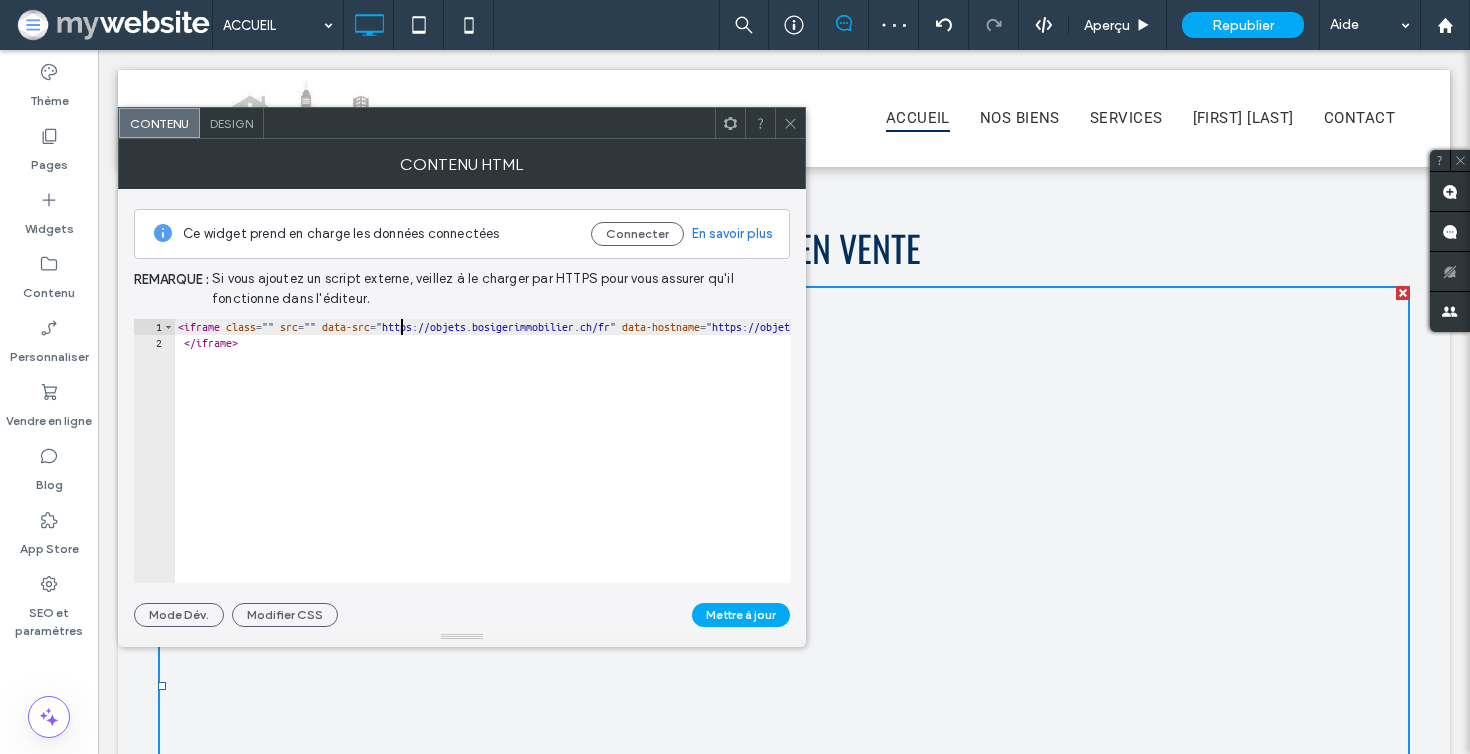 click on "< iframe   class = ""   src = ""   data-src = "https://objets.bosigerimmobilier.ch/fr"   data-hostname = "https://objets.bosigerimmobilier.ch"   width = "100%"   height = "800"   scrolling = "no" >   </ iframe >" at bounding box center [779, 467] 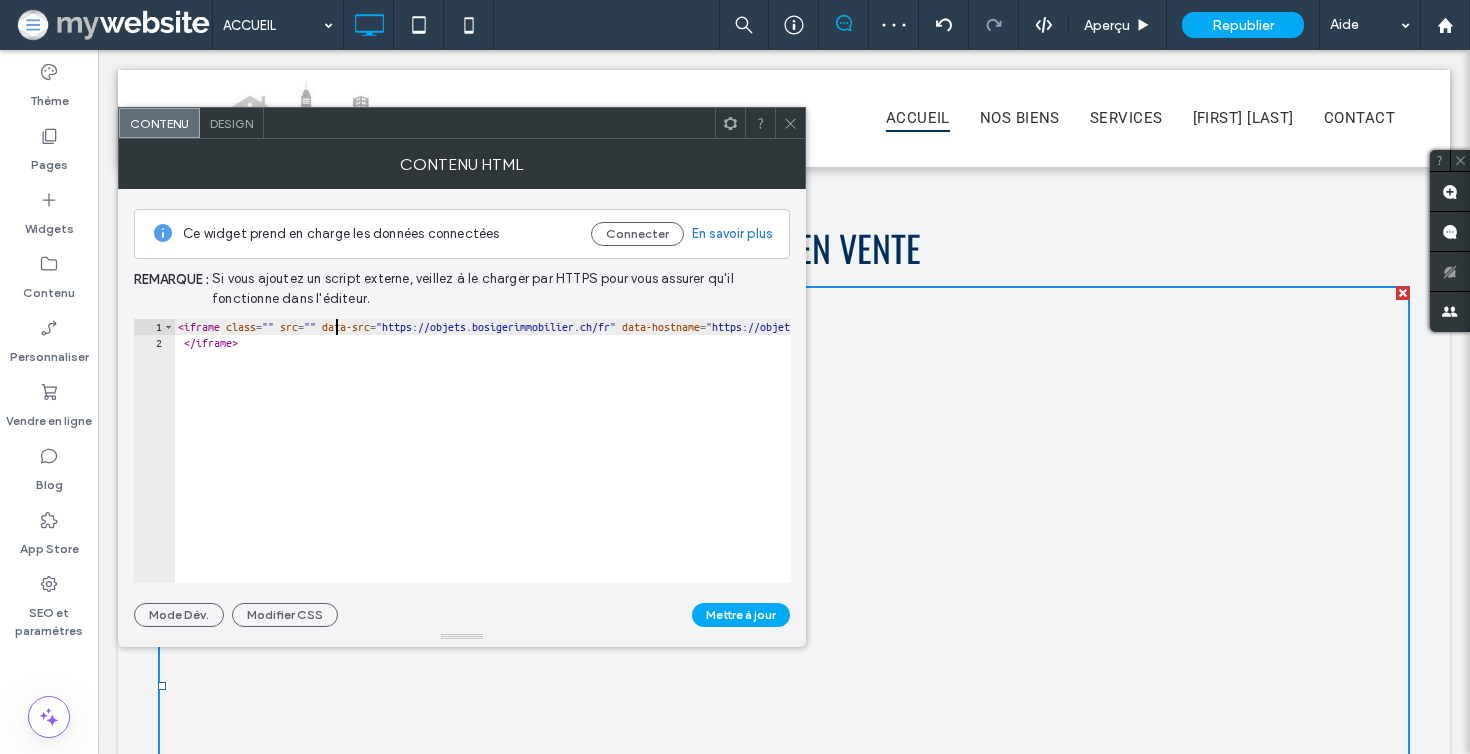 click on "< iframe   class = ""   src = ""   data-src = "https://objets.bosigerimmobilier.ch/fr"   data-hostname = "https://objets.bosigerimmobilier.ch"   width = "100%"   height = "800"   scrolling = "no" >   </ iframe >" at bounding box center (779, 467) 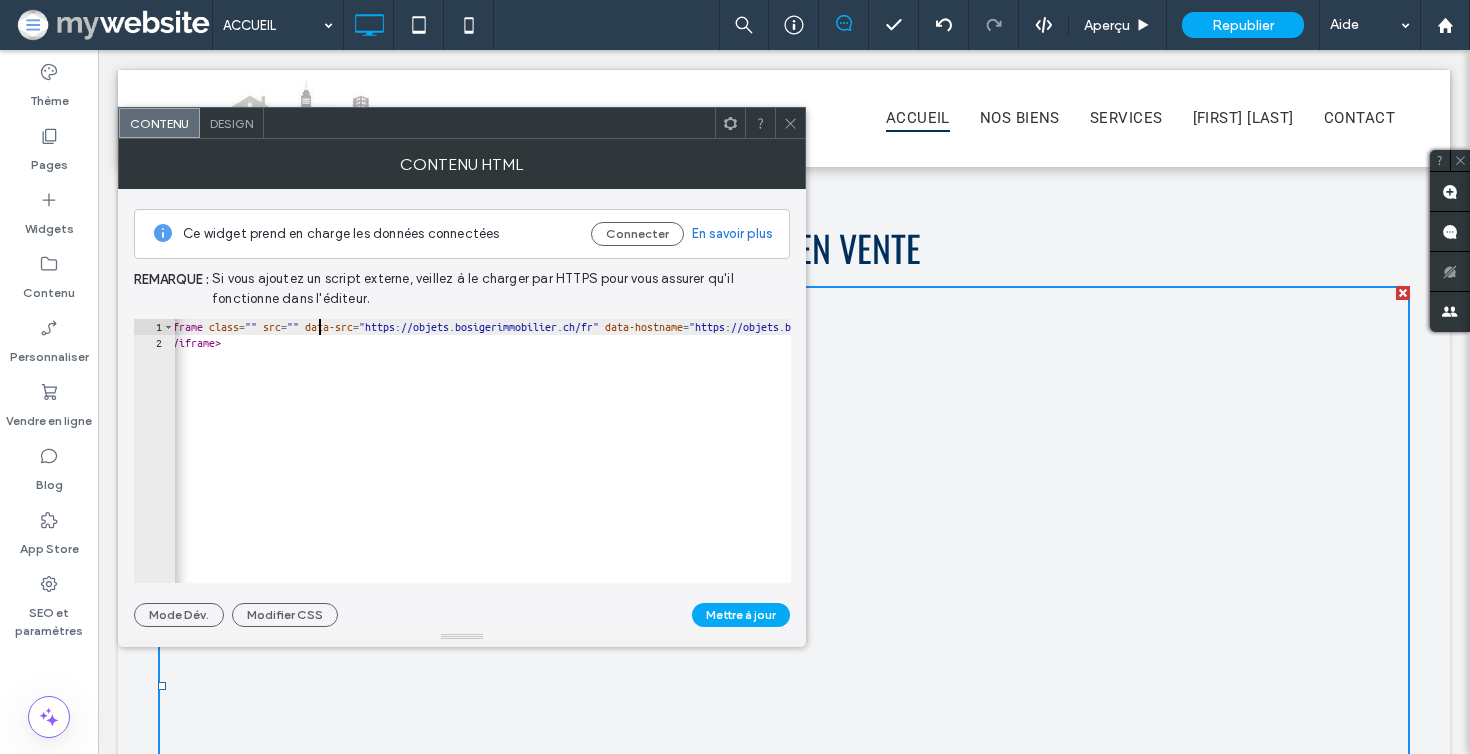 scroll, scrollTop: 0, scrollLeft: 0, axis: both 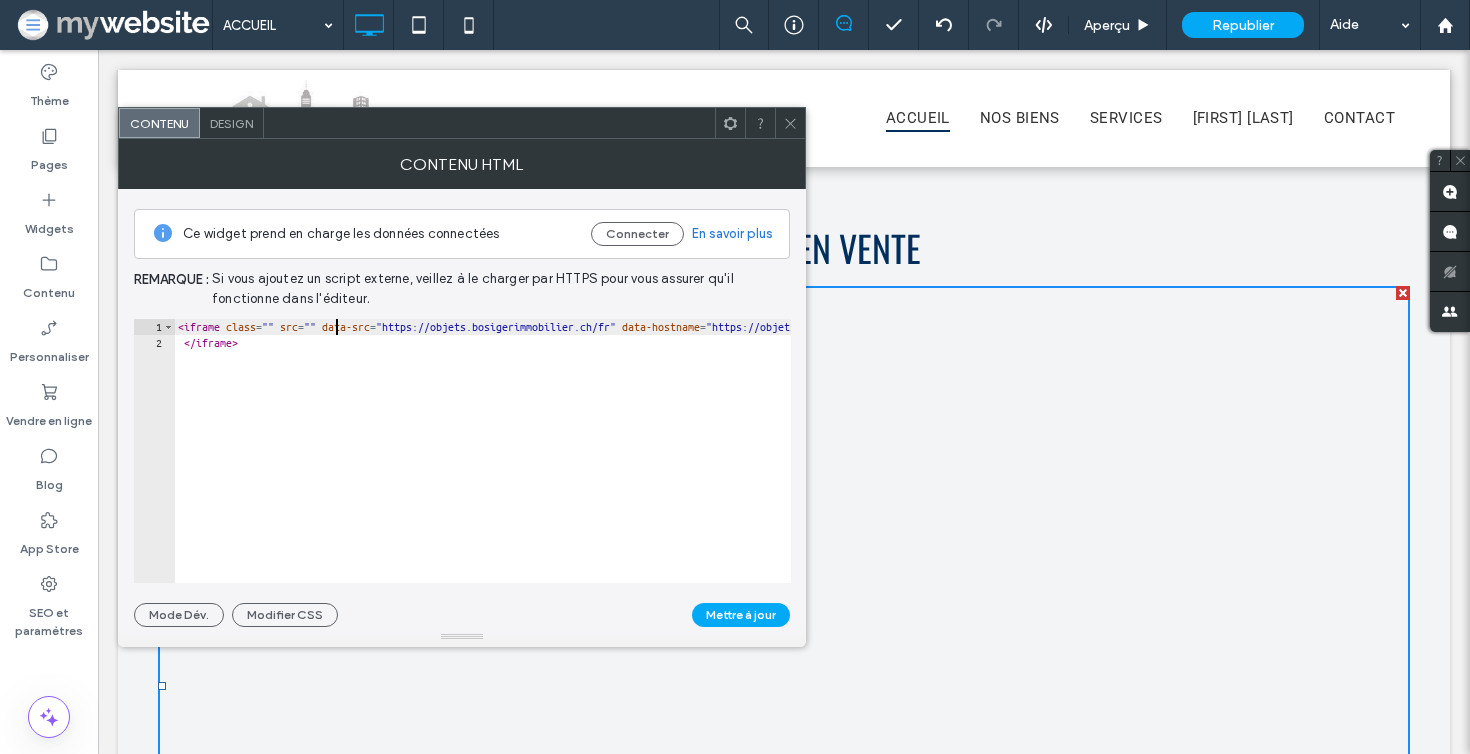 click on "< iframe   class = ""   src = ""   data-src = "https://objets.bosigerimmobilier.ch/fr"   data-hostname = "https://objets.bosigerimmobilier.ch"   width = "100%"   height = "800"   scrolling = "no" >   </ iframe >" at bounding box center [779, 467] 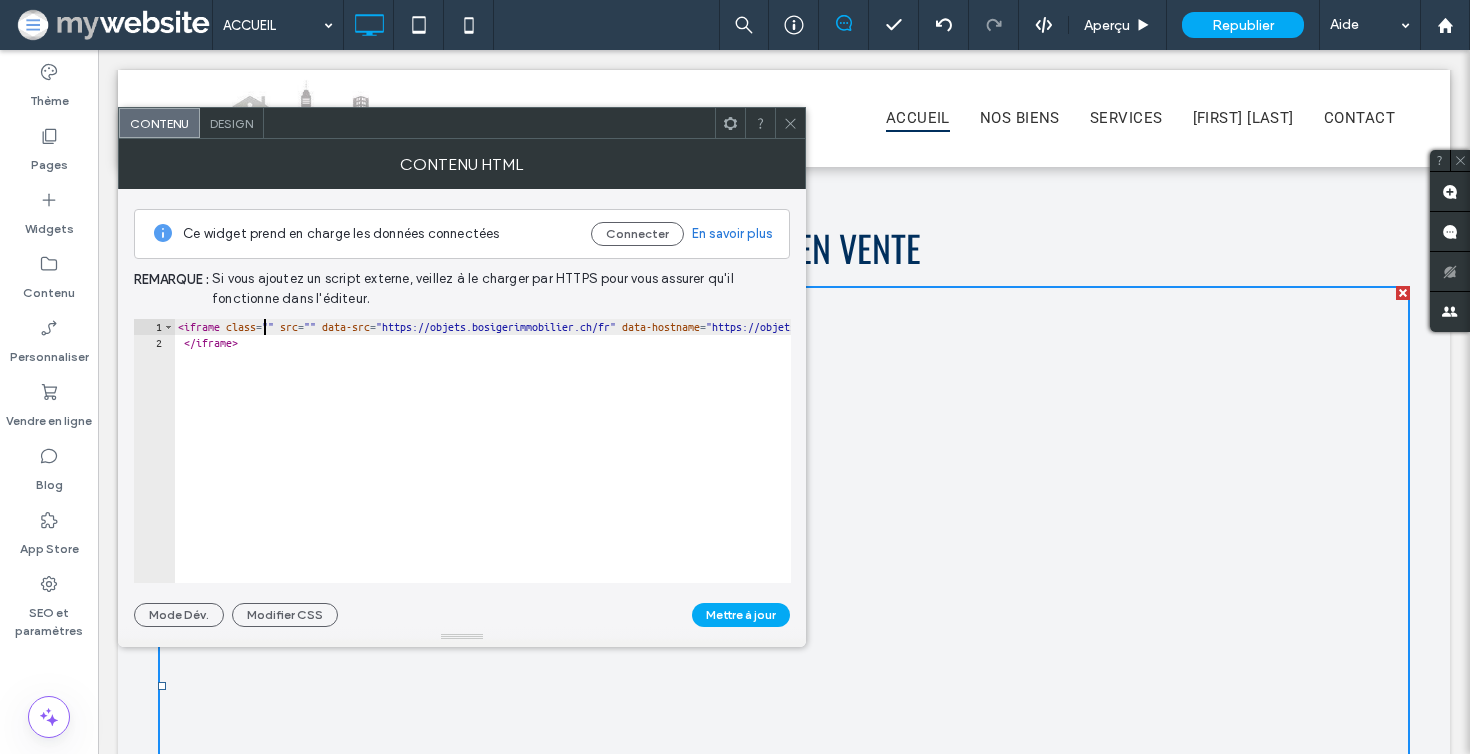 click on "< iframe   class = ""   src = ""   data-src = "https://objets.bosigerimmobilier.ch/fr"   data-hostname = "https://objets.bosigerimmobilier.ch"   width = "100%"   height = "800"   scrolling = "no" >   </ iframe >" at bounding box center [779, 467] 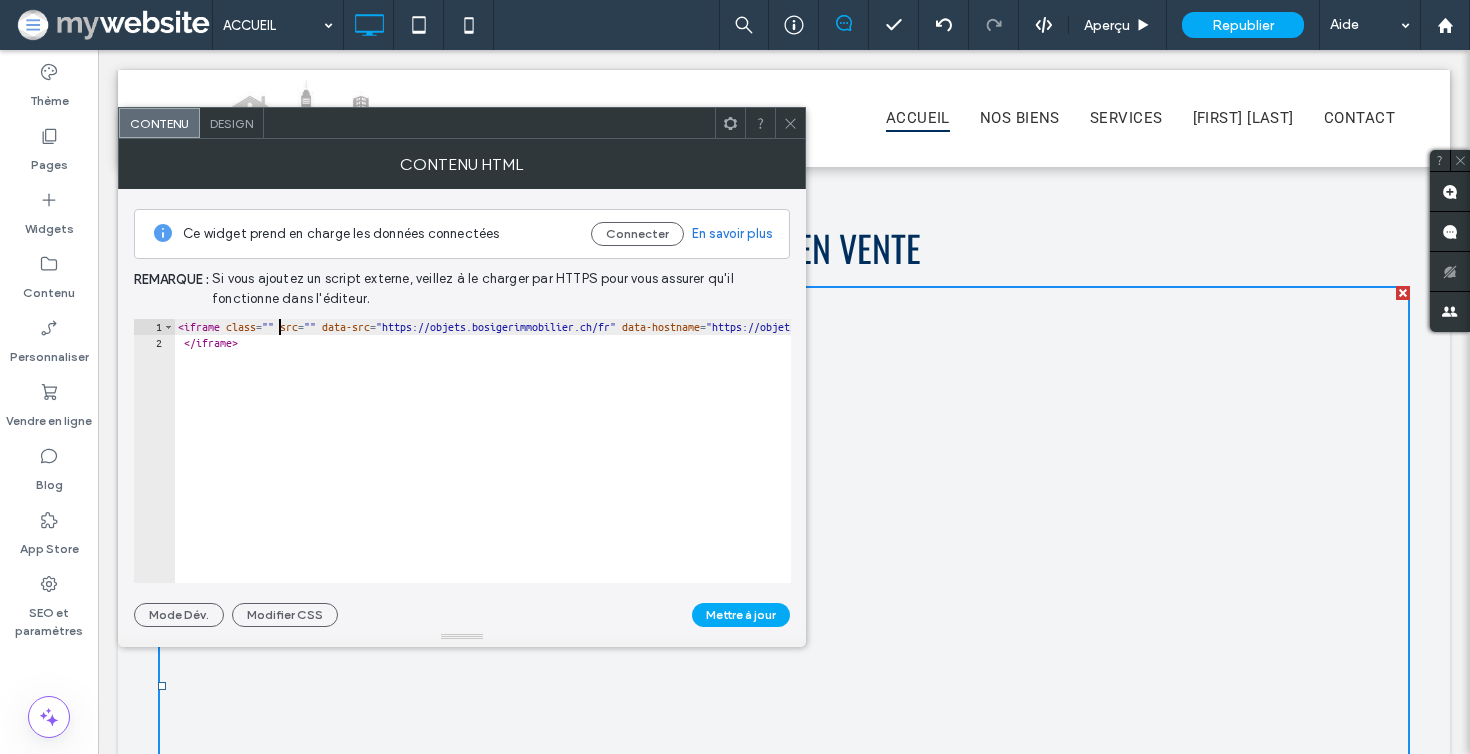 click on "< iframe   class = ""   src = ""   data-src = "https://objets.bosigerimmobilier.ch/fr"   data-hostname = "https://objets.bosigerimmobilier.ch"   width = "100%"   height = "800"   scrolling = "no" >   </ iframe >" at bounding box center [779, 467] 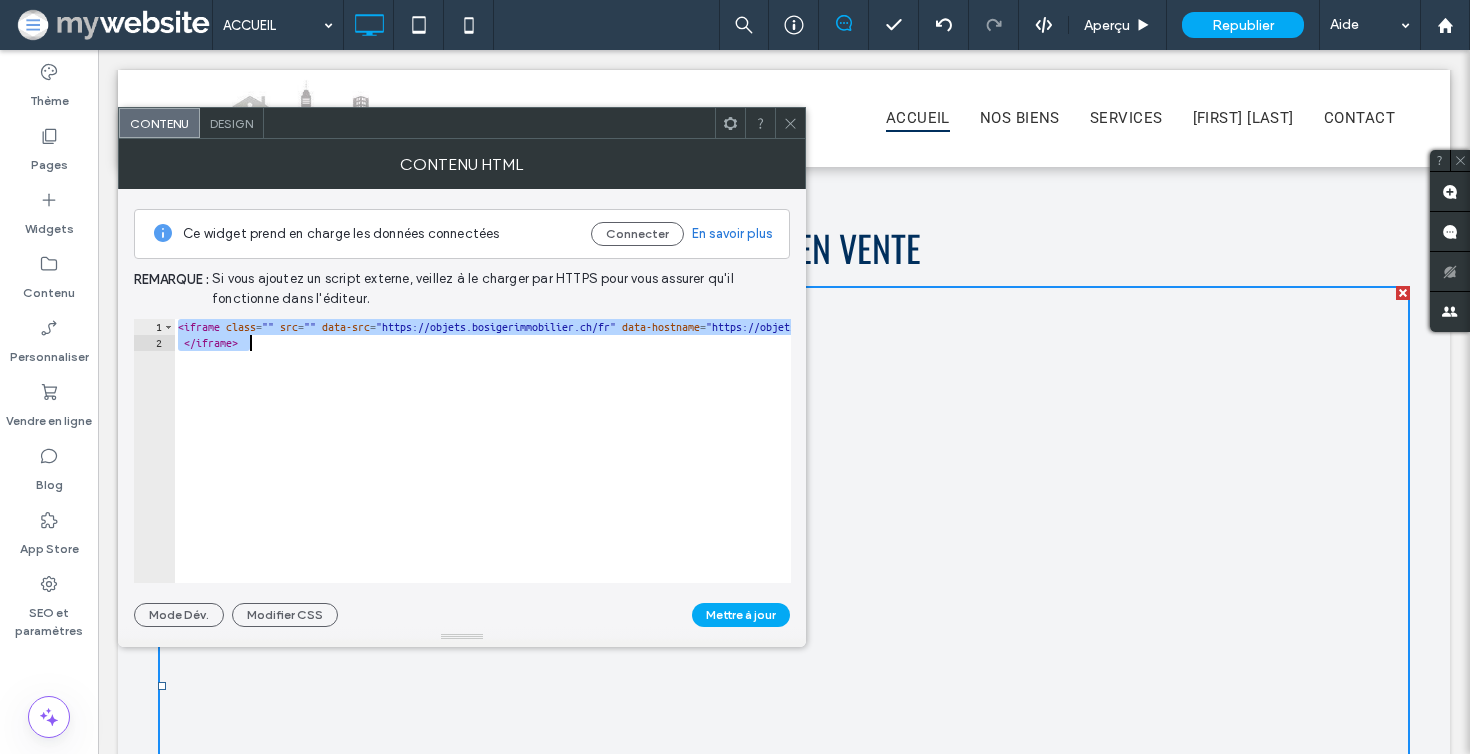 paste 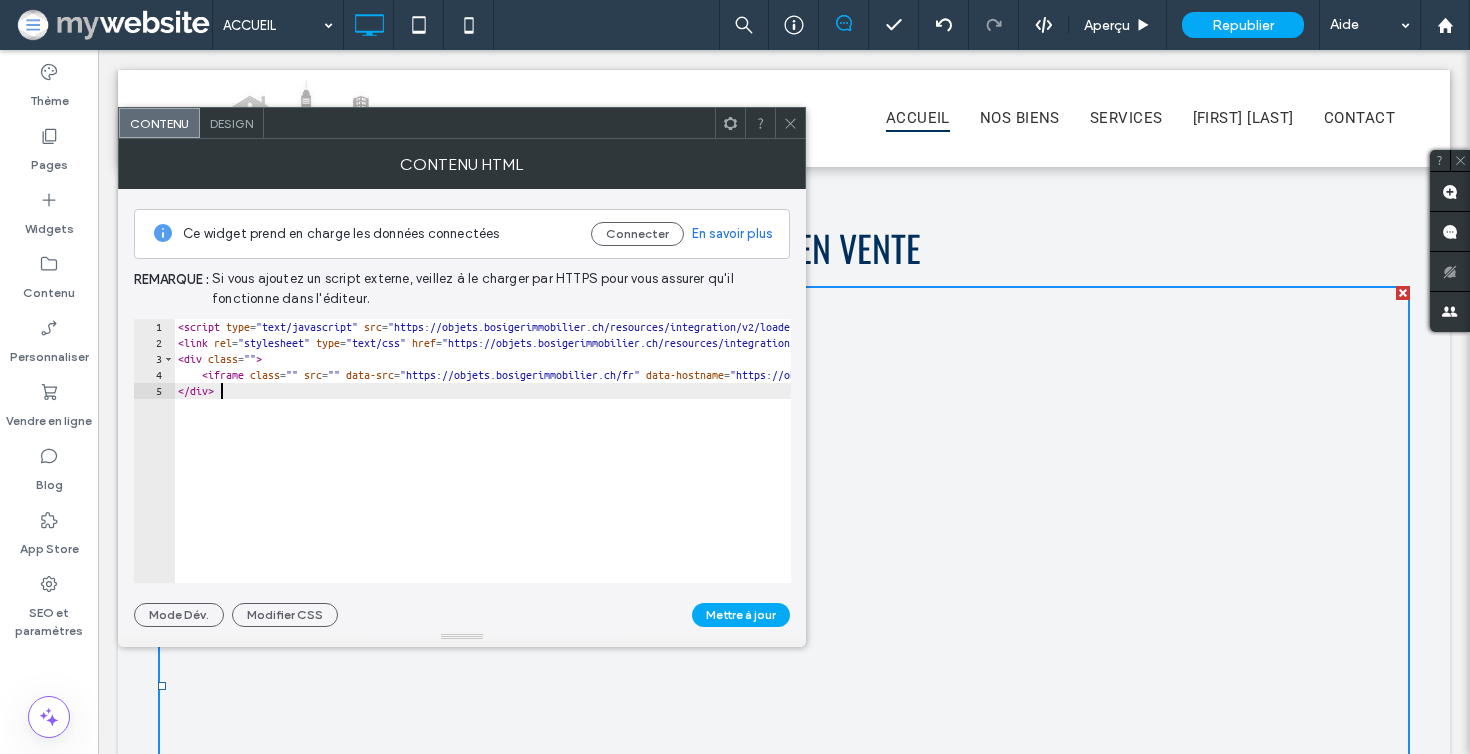 type on "**********" 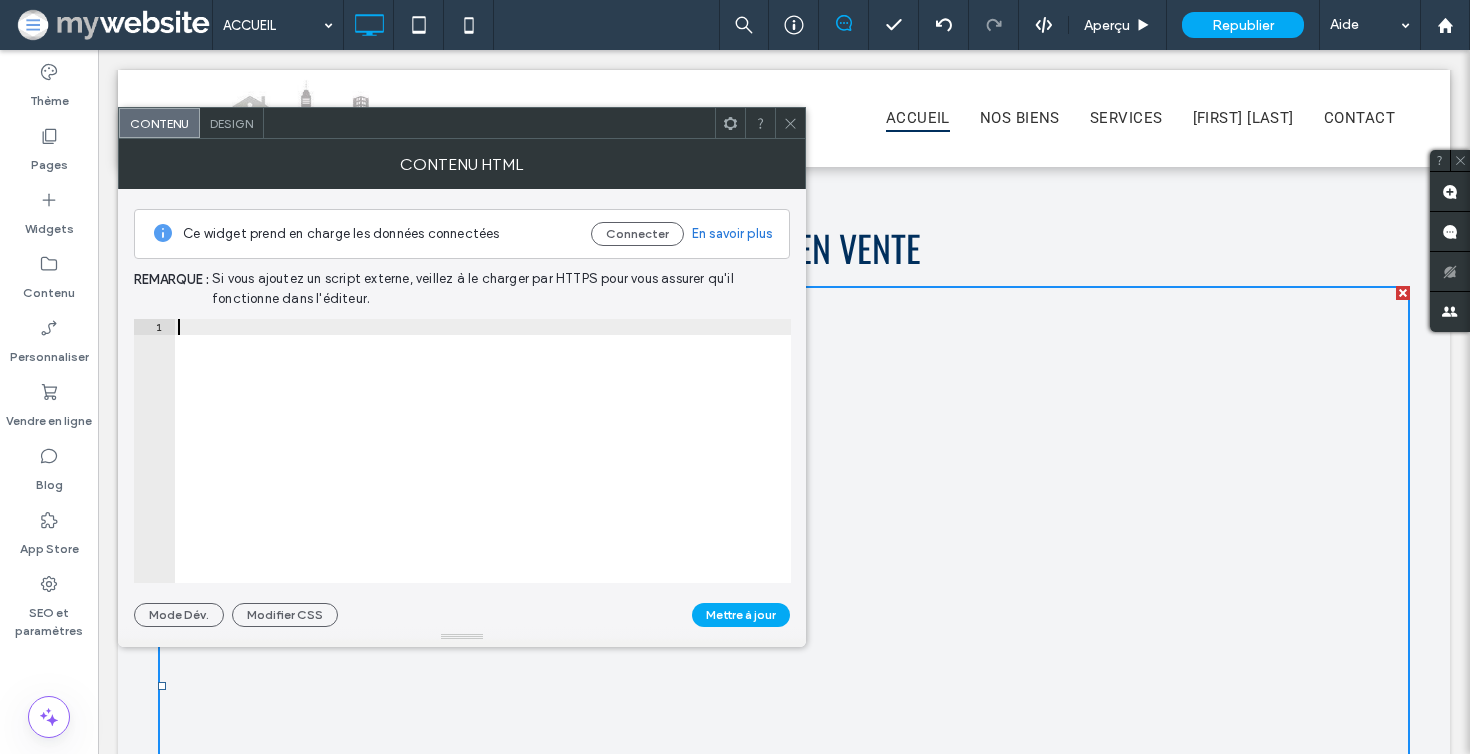 paste on "******" 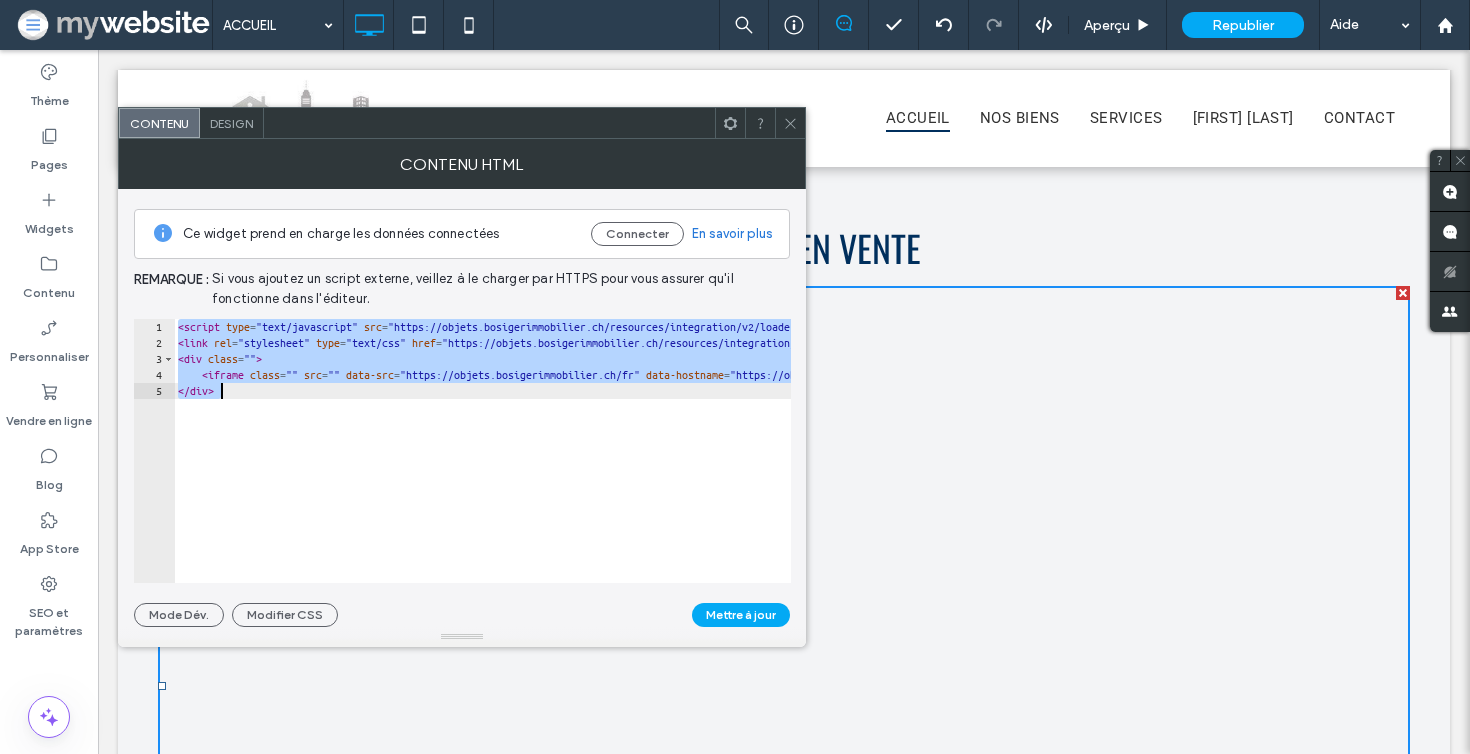 click on "< script   type = "text/javascript"   src = "https://objets.bosigerimmobilier.ch/resources/integration/v2/loader.js" > </ script > < link   rel = "stylesheet"   type = "text/css"   href = "https://objets.bosigerimmobilier.ch/resources/integration/loader.css" > < div   class = "" >      < iframe   class = ""   src = ""   data-src = "https://objets.bosigerimmobilier.ch/fr"   data-hostname = "https://objets.bosigerimmobilier.ch"   width = "100%"   height = "800"   scrolling = "no" > </ iframe > </ div >" at bounding box center (826, 467) 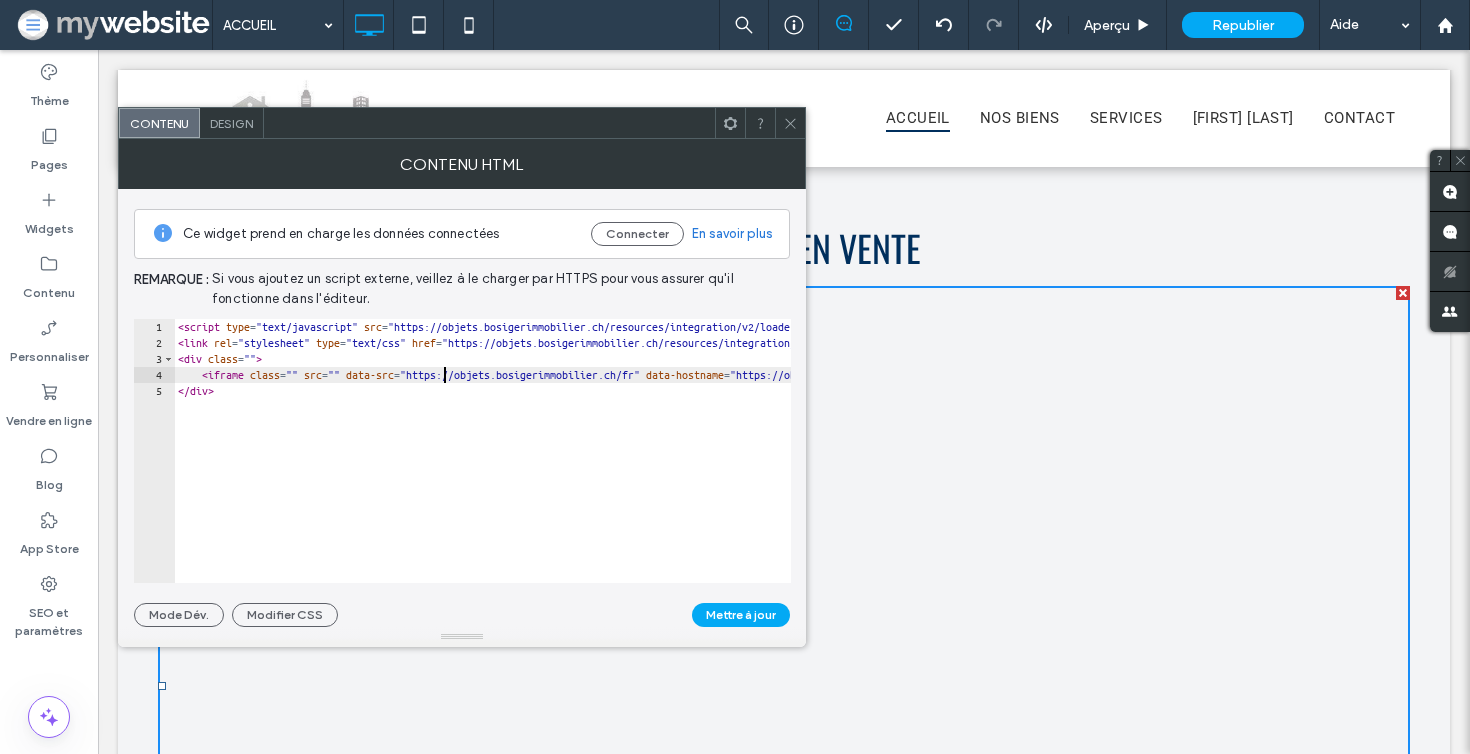 click on "< script   type = "text/javascript"   src = "https://objets.bosigerimmobilier.ch/resources/integration/v2/loader.js" > </ script > < link   rel = "stylesheet"   type = "text/css"   href = "https://objets.bosigerimmobilier.ch/resources/integration/loader.css" > < div   class = "" >      < iframe   class = ""   src = ""   data-src = "https://objets.bosigerimmobilier.ch/fr"   data-hostname = "https://objets.bosigerimmobilier.ch"   width = "100%"   height = "800"   scrolling = "no" > </ iframe > </ div >" at bounding box center [826, 467] 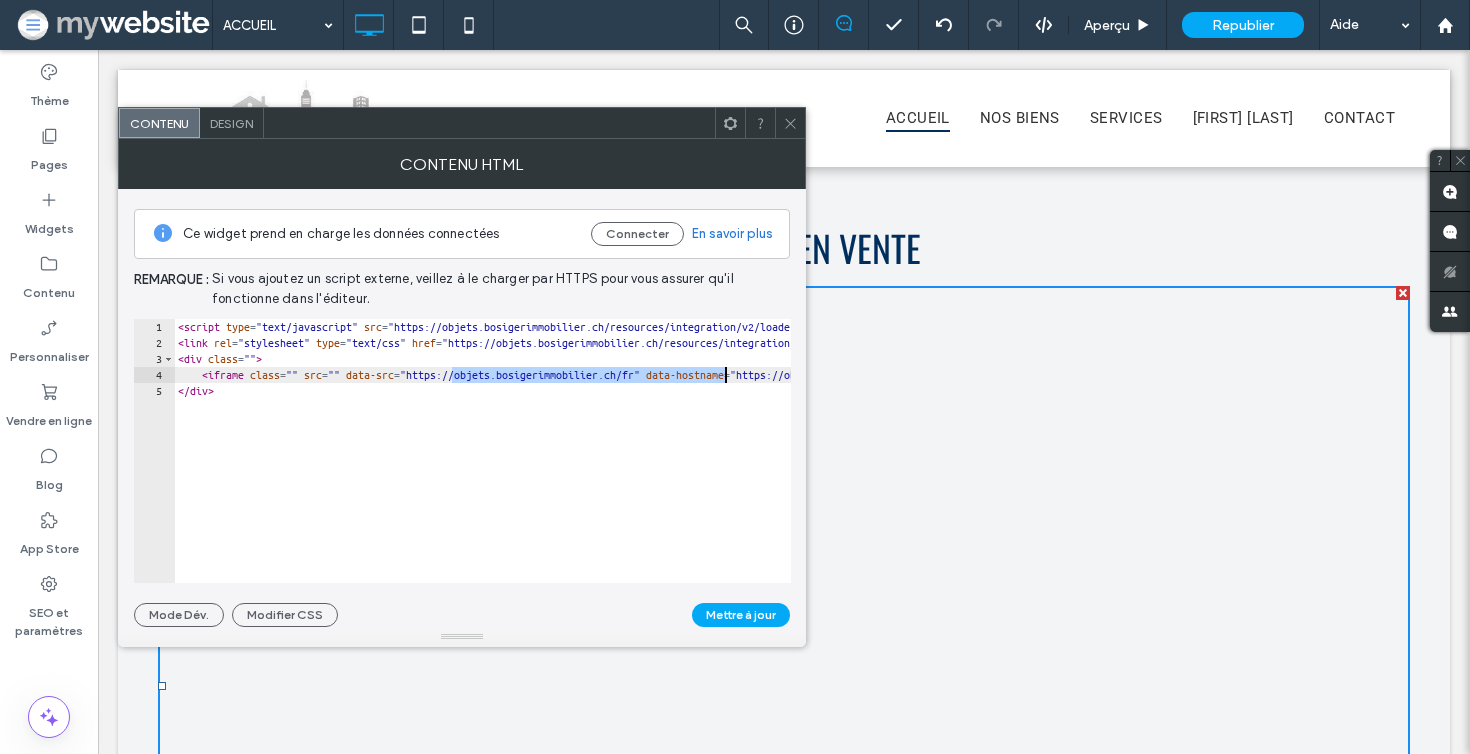 drag, startPoint x: 453, startPoint y: 372, endPoint x: 724, endPoint y: 373, distance: 271.00183 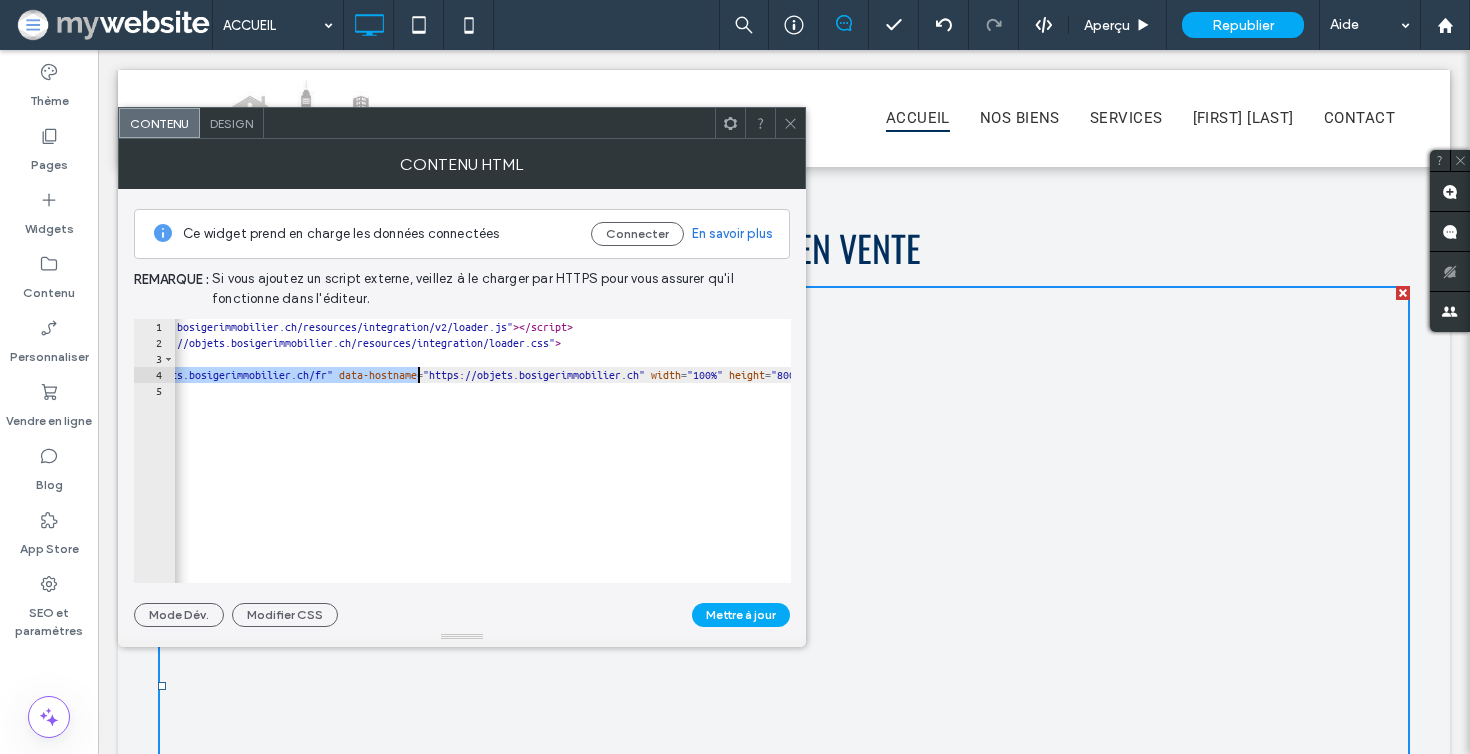 scroll, scrollTop: 0, scrollLeft: 317, axis: horizontal 